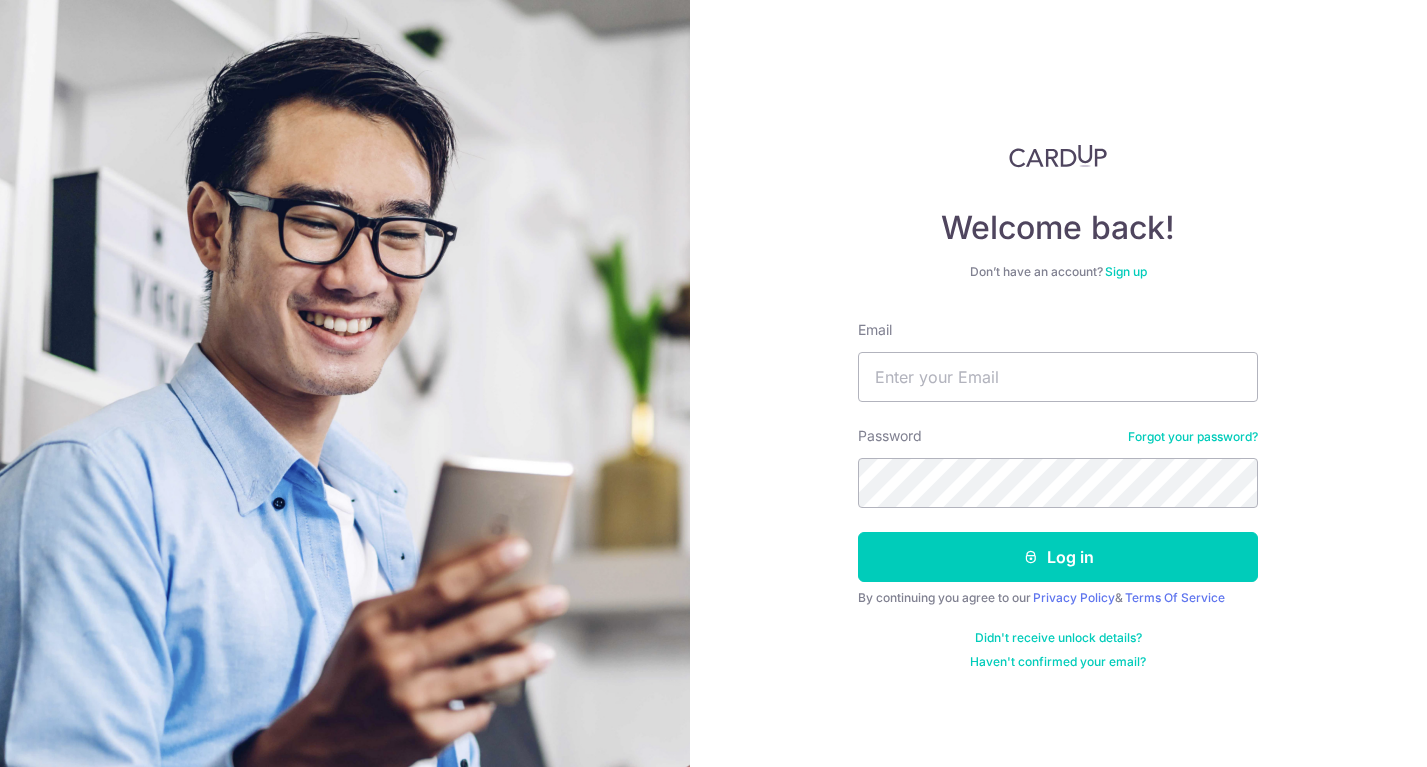 scroll, scrollTop: 0, scrollLeft: 0, axis: both 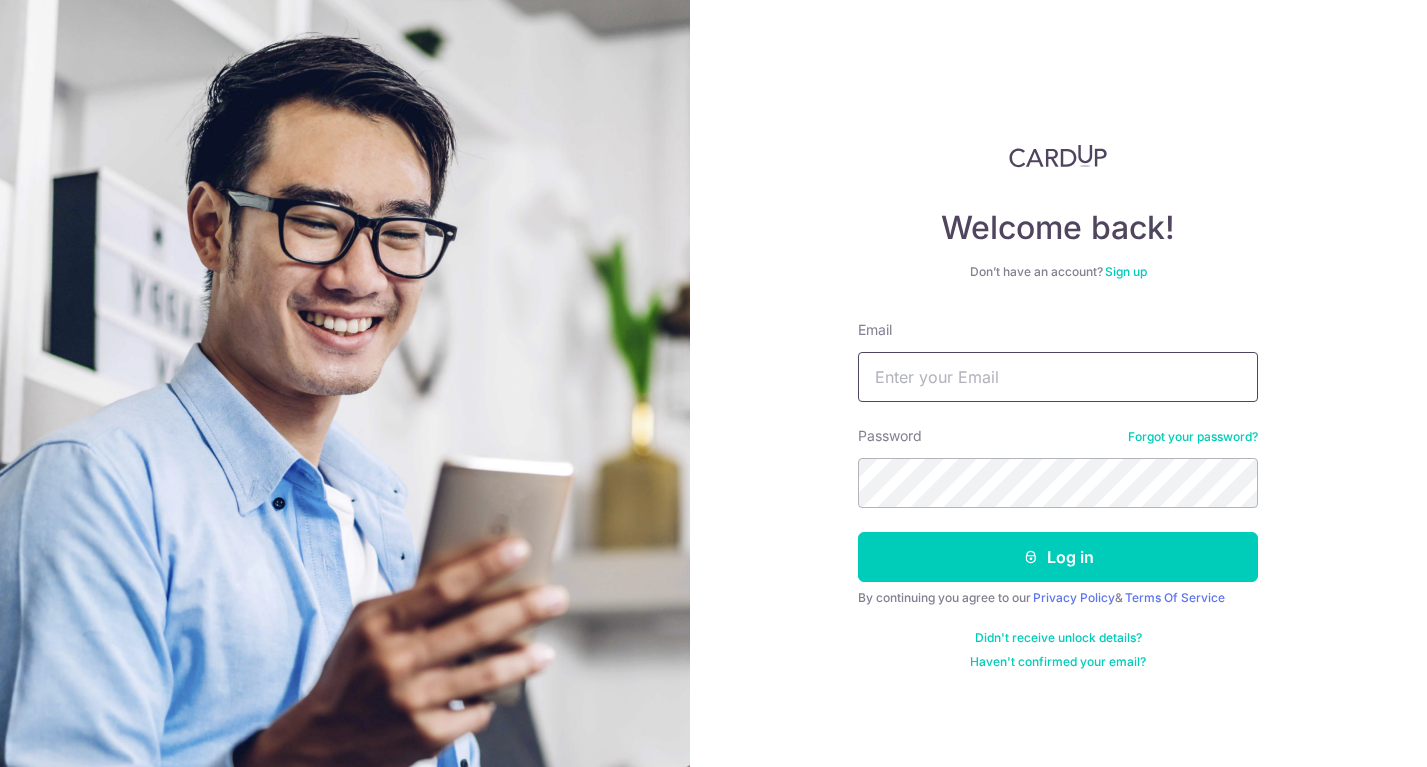 type on "Reine@jong.sg" 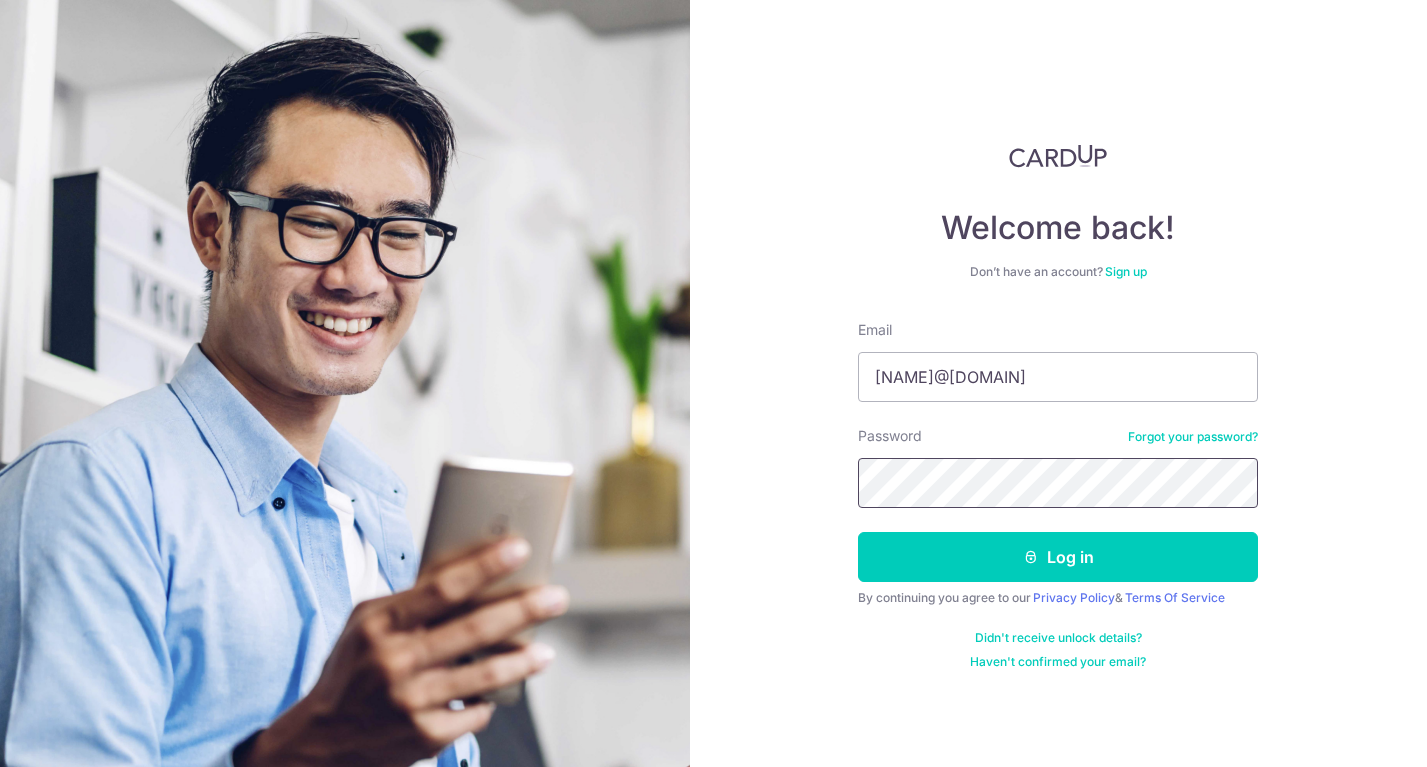 click on "Log in" at bounding box center (1058, 557) 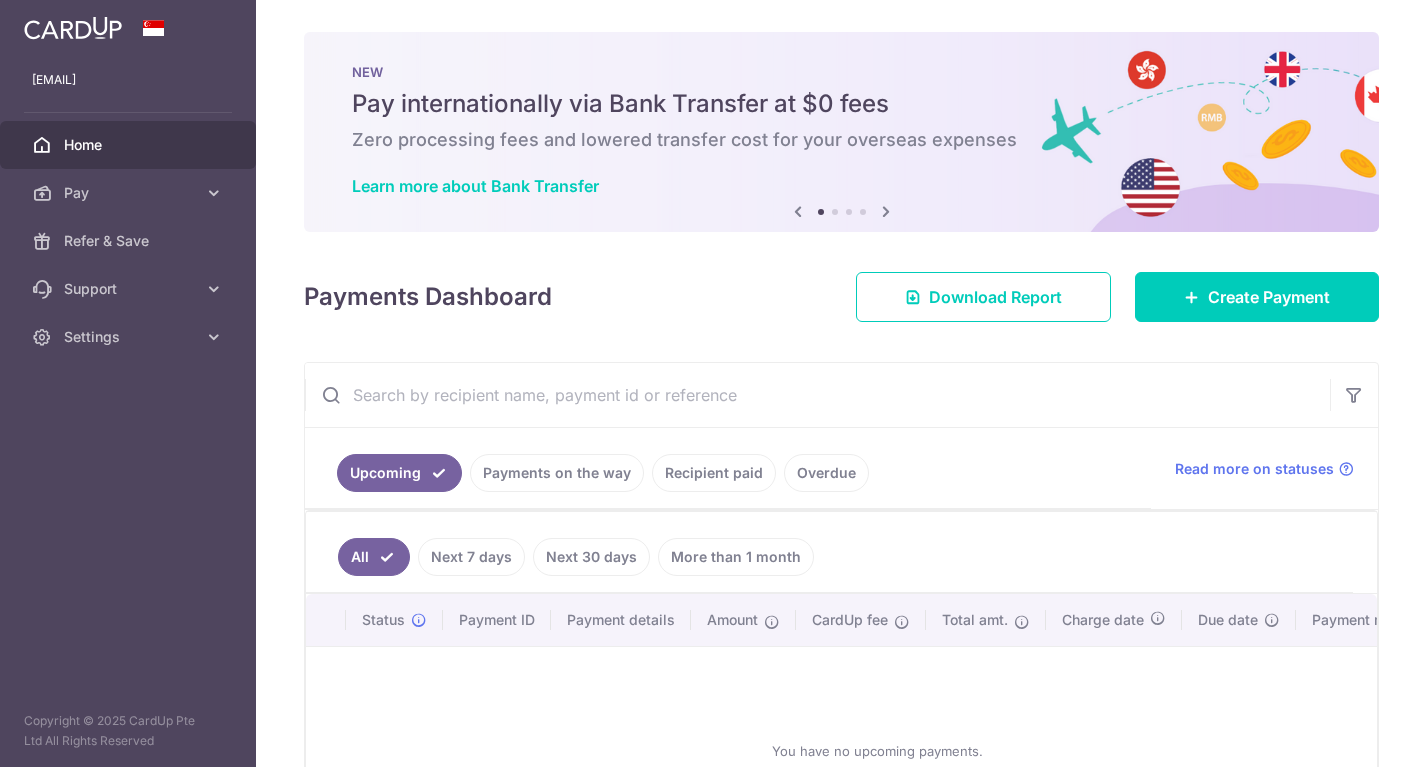scroll, scrollTop: 0, scrollLeft: 0, axis: both 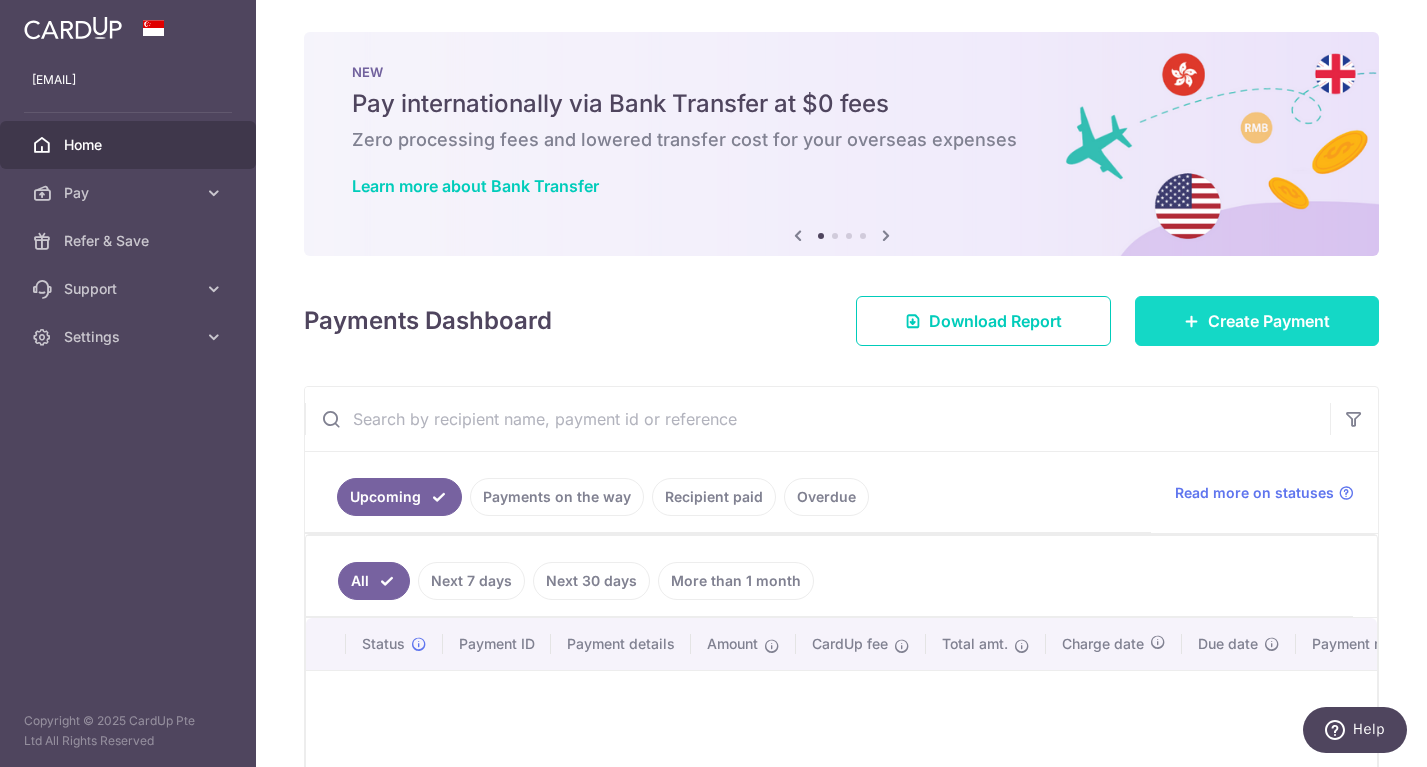 click on "Create Payment" at bounding box center (1269, 321) 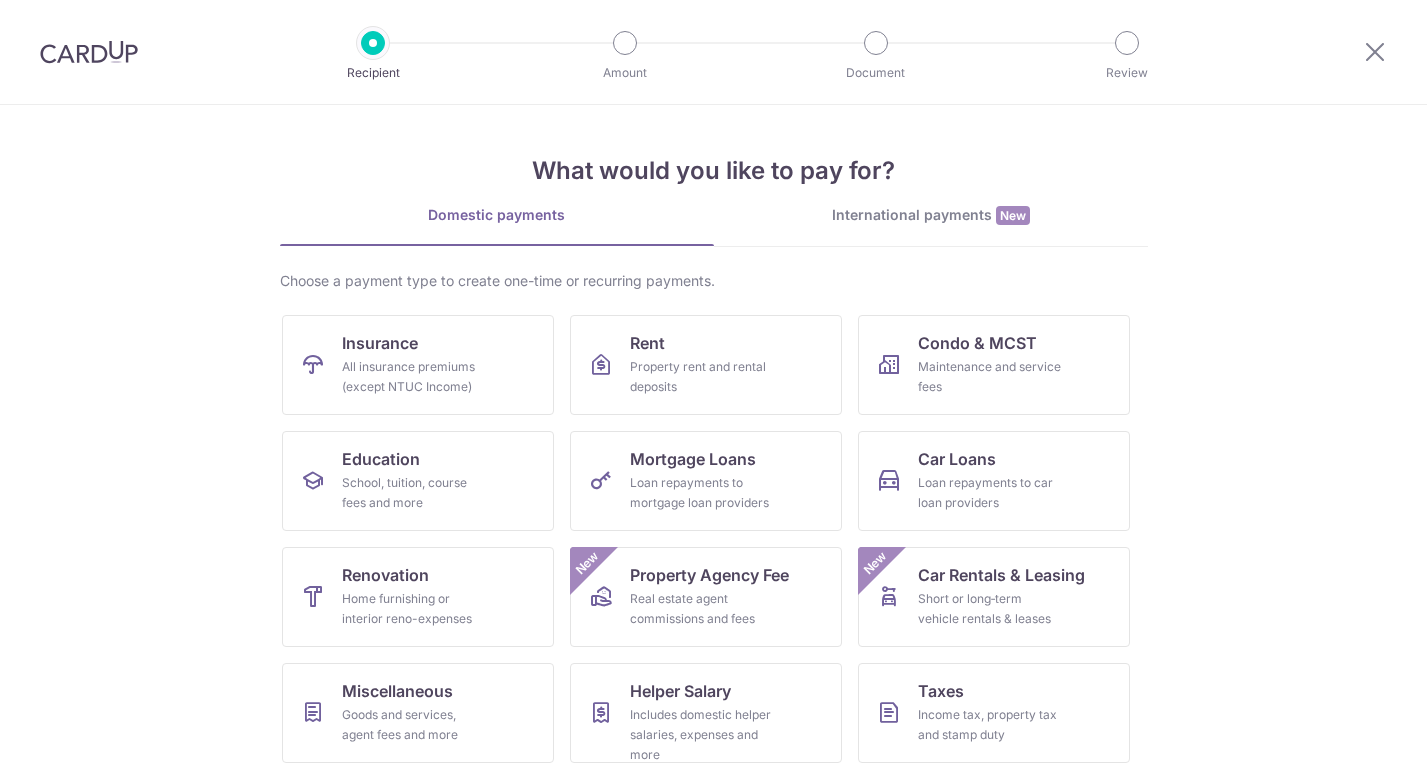 scroll, scrollTop: 0, scrollLeft: 0, axis: both 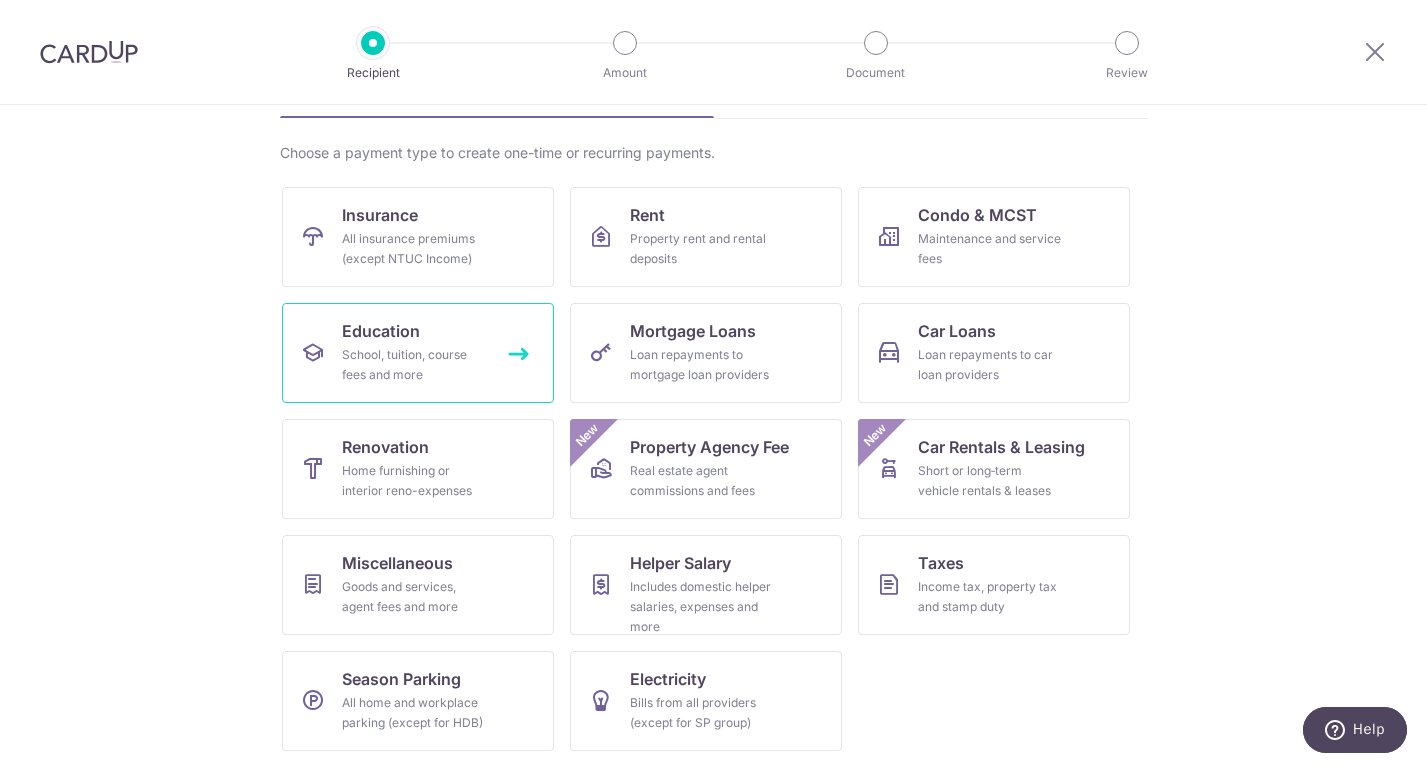 click on "Education School, tuition, course fees and more" at bounding box center [418, 353] 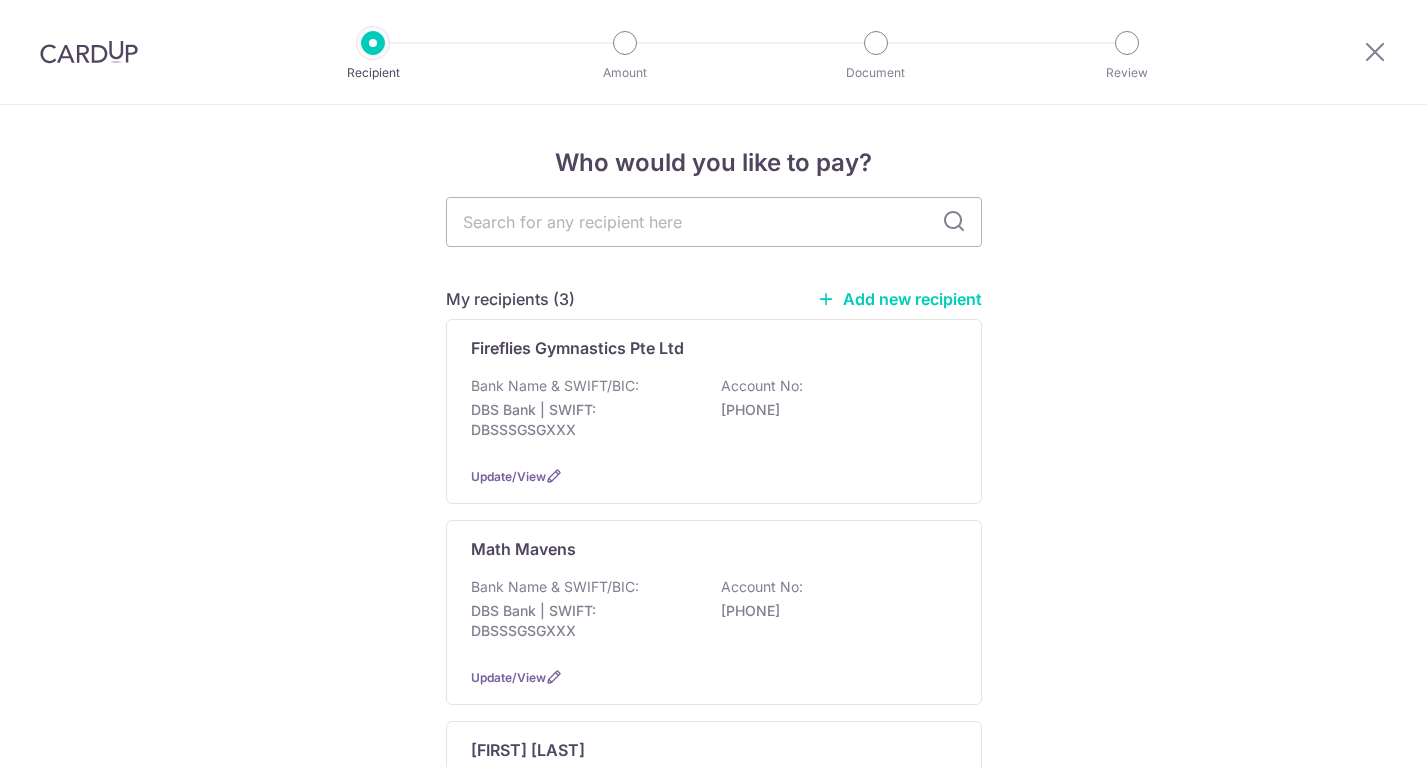 scroll, scrollTop: 0, scrollLeft: 0, axis: both 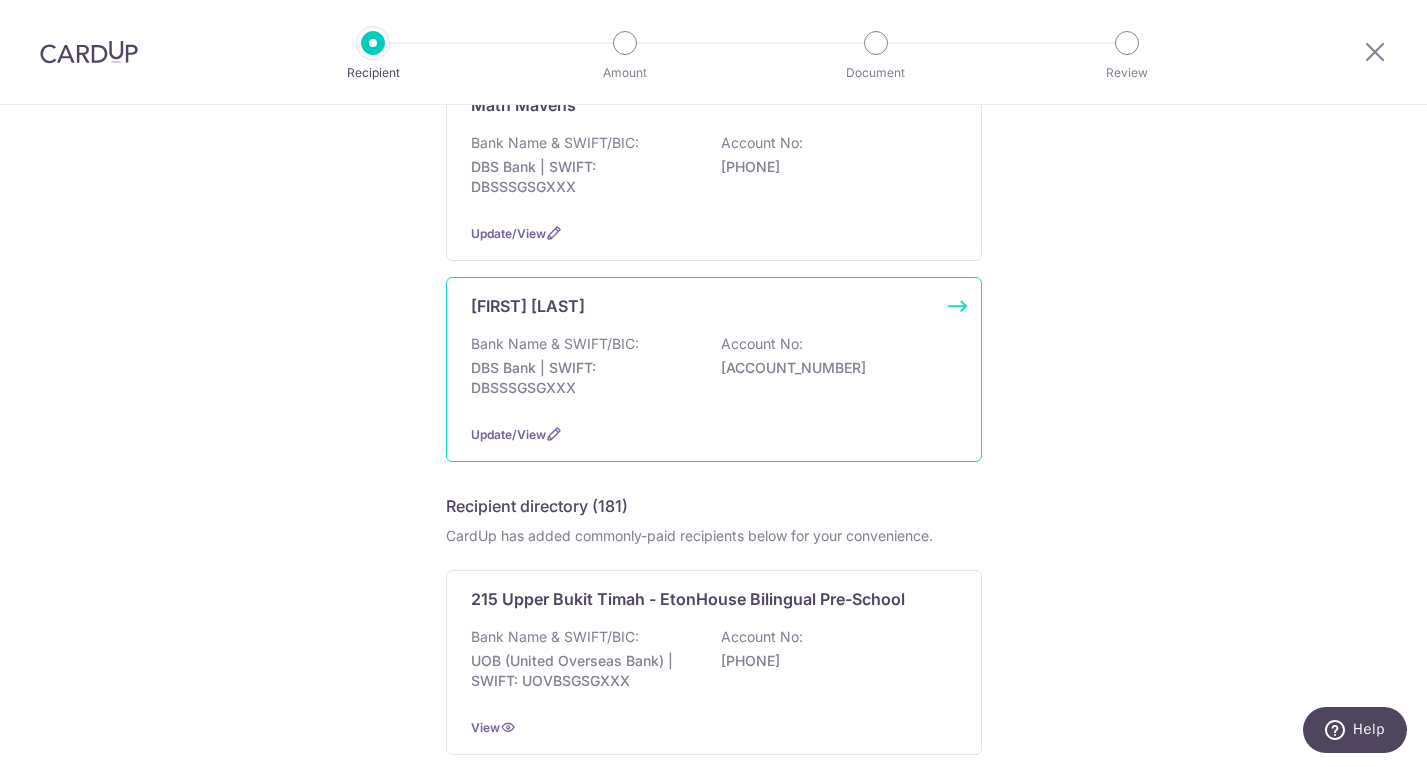 click on "Taeseong Novena
Bank Name & SWIFT/BIC:
DBS Bank | SWIFT: DBSSSGSGXXX
Account No:
0728855100
Update/View" at bounding box center [714, 369] 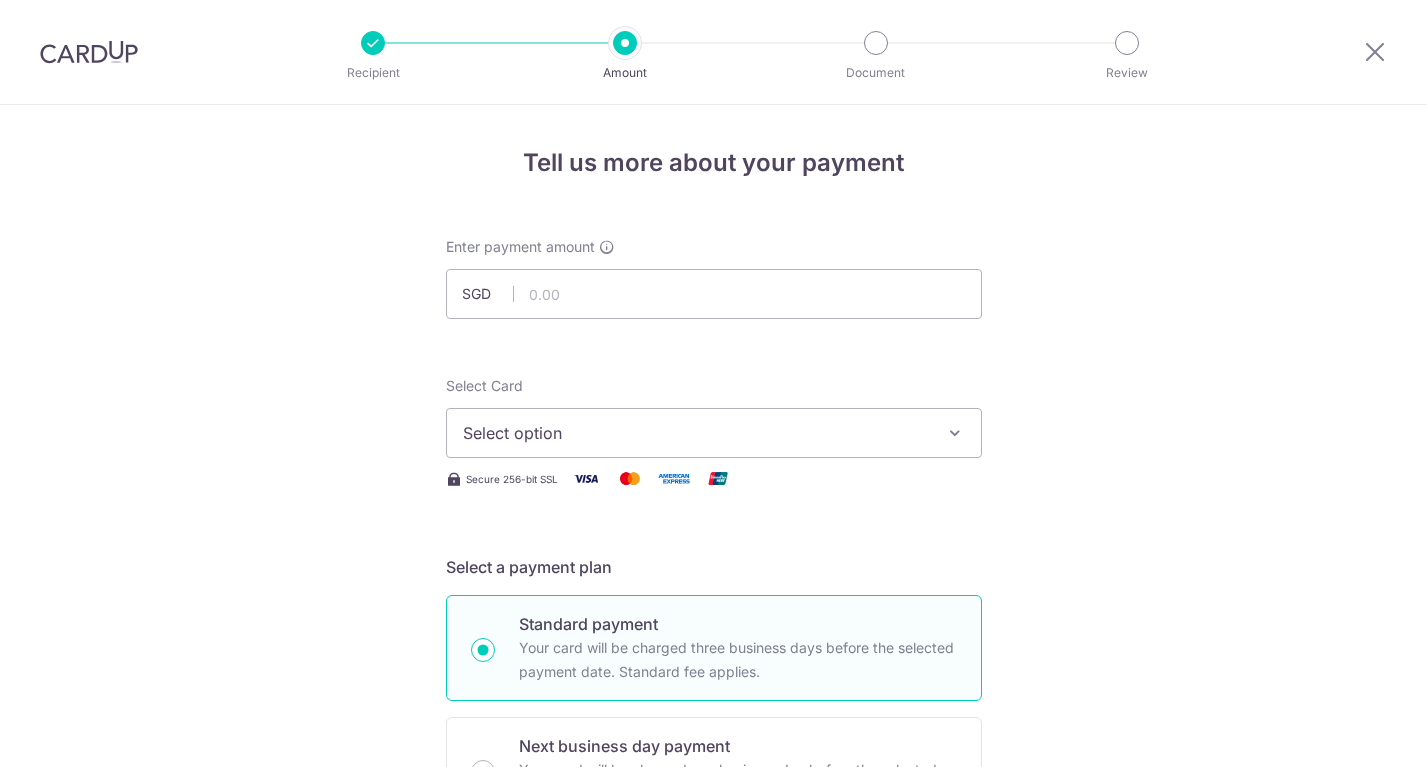 scroll, scrollTop: 0, scrollLeft: 0, axis: both 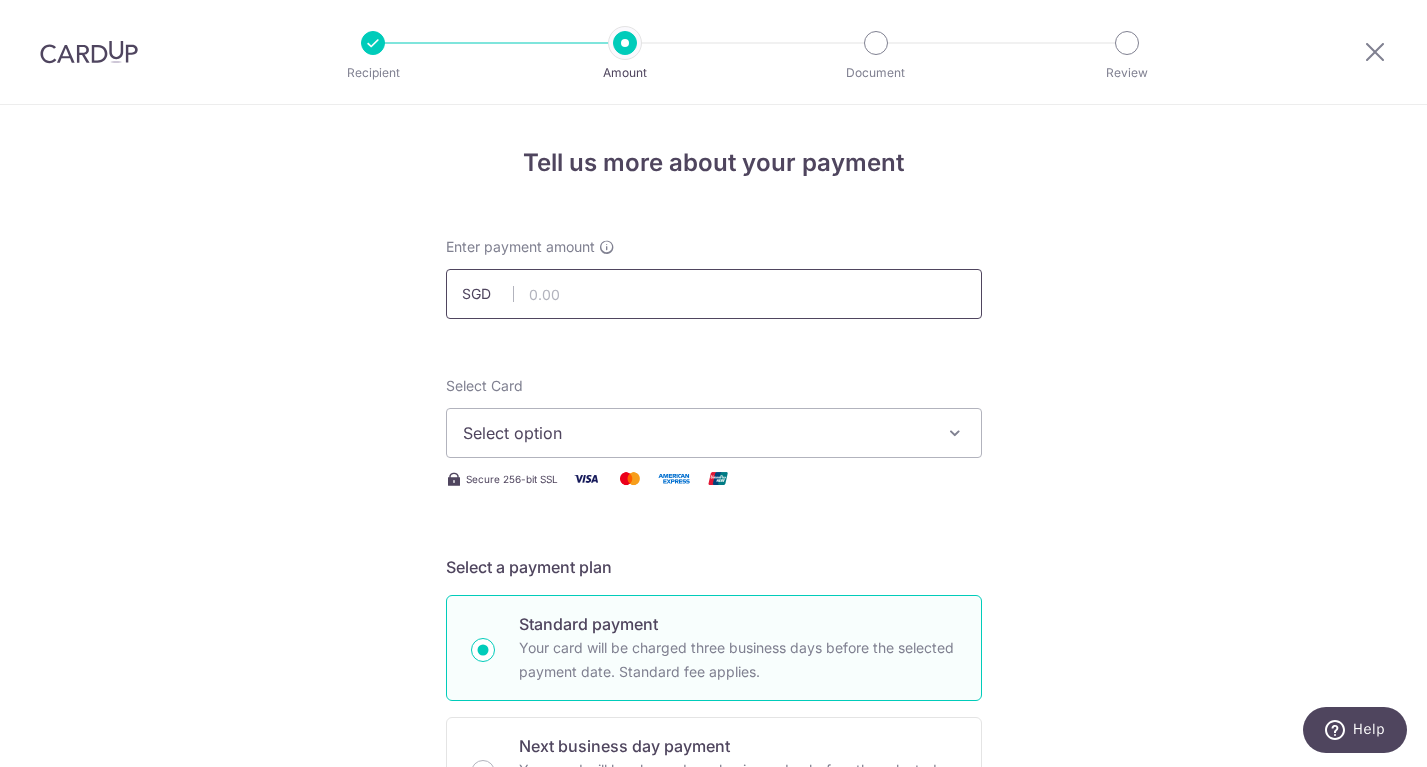 click at bounding box center (714, 294) 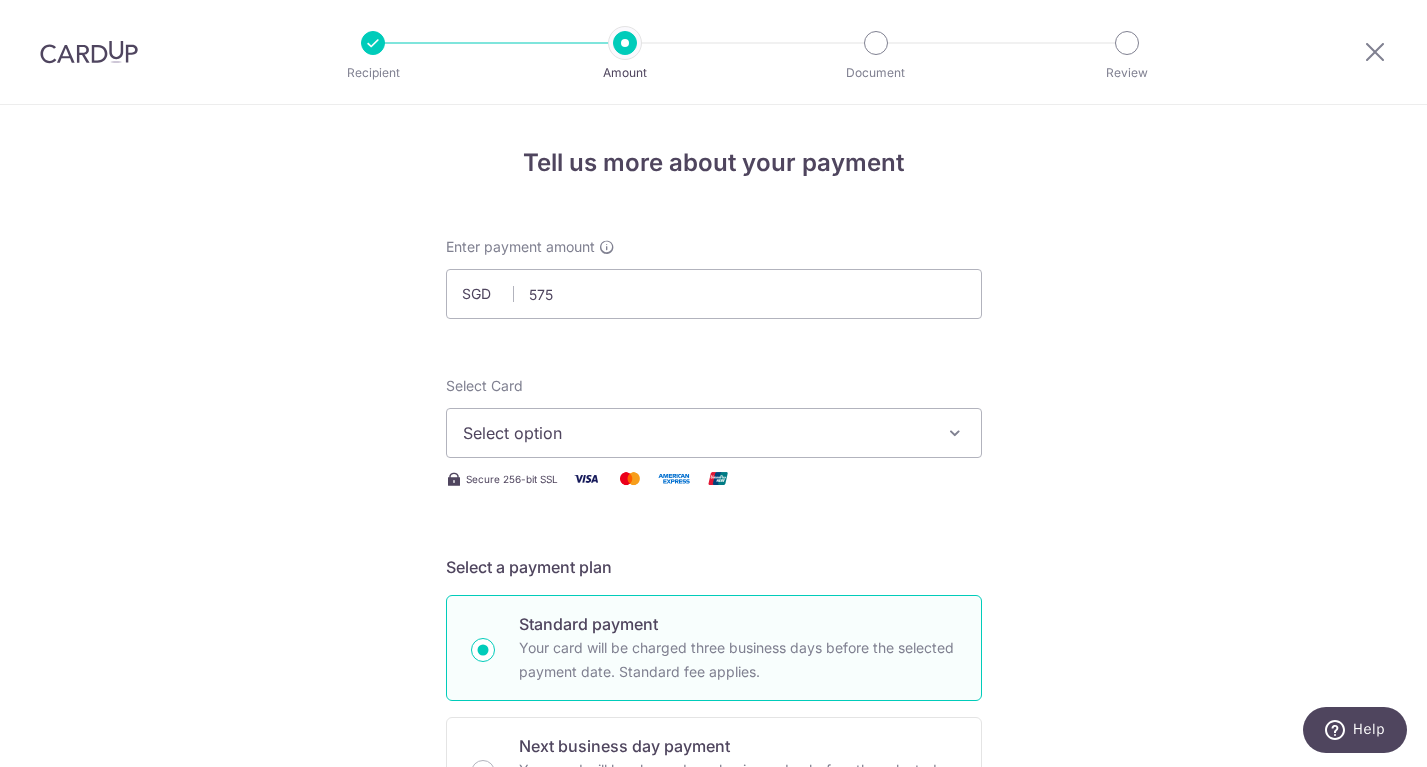 type on "575.00" 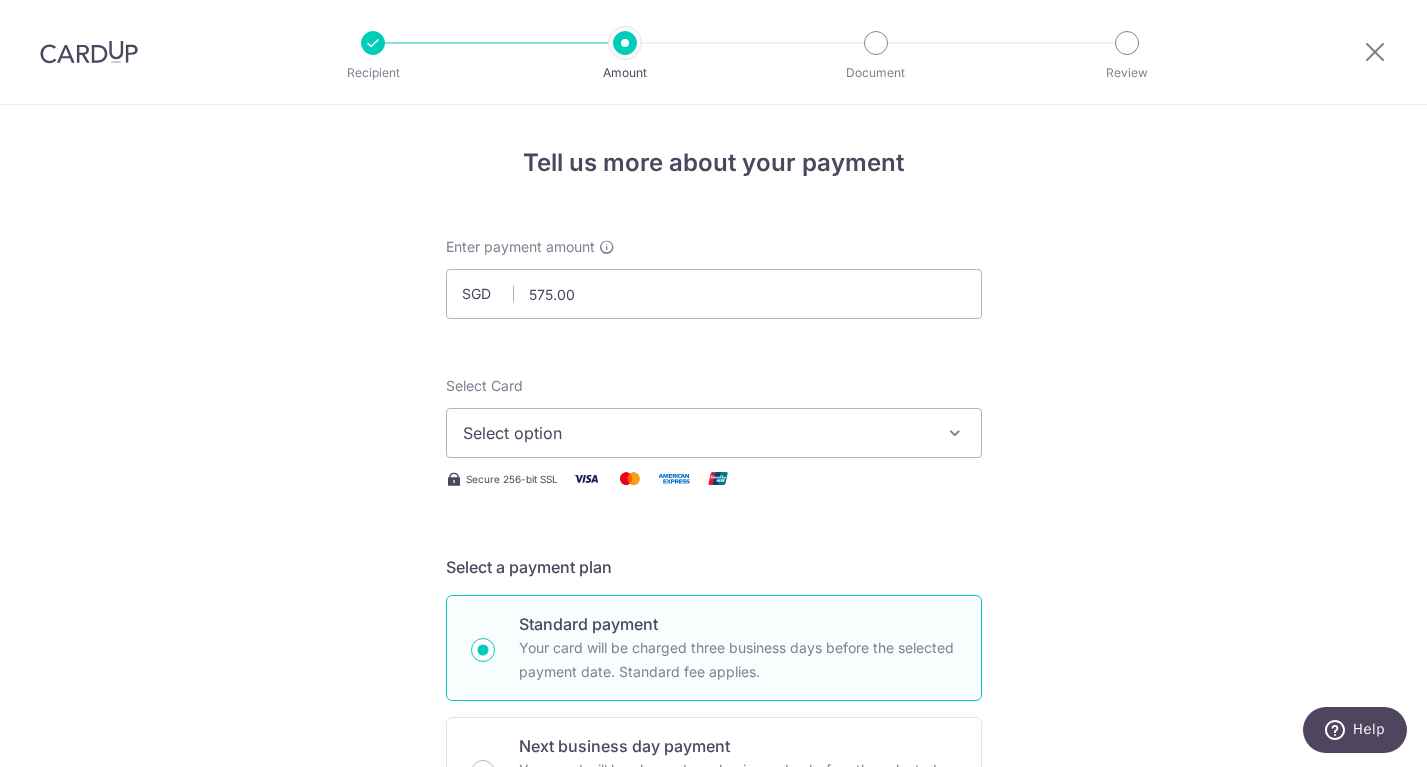 click on "Select option" at bounding box center (696, 433) 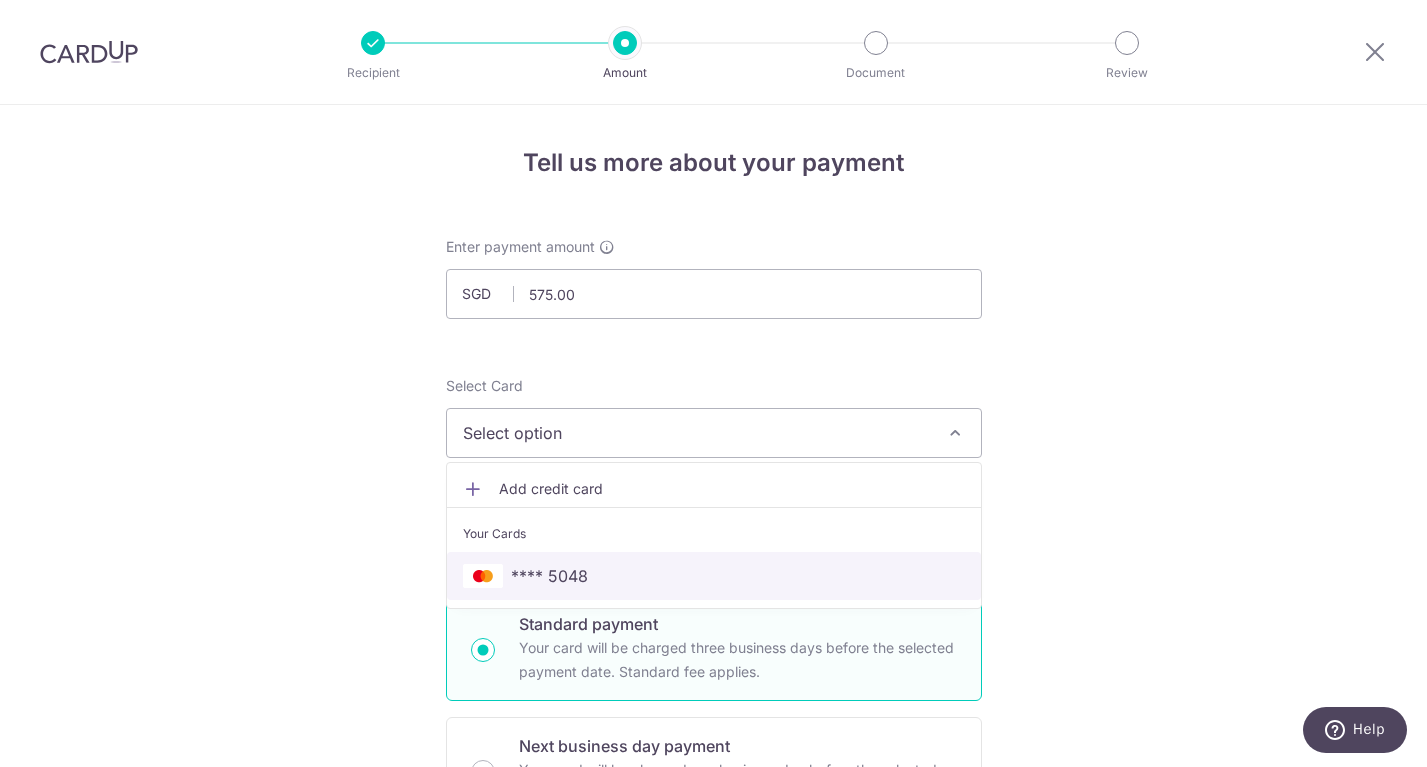 click on "**** 5048" at bounding box center (549, 576) 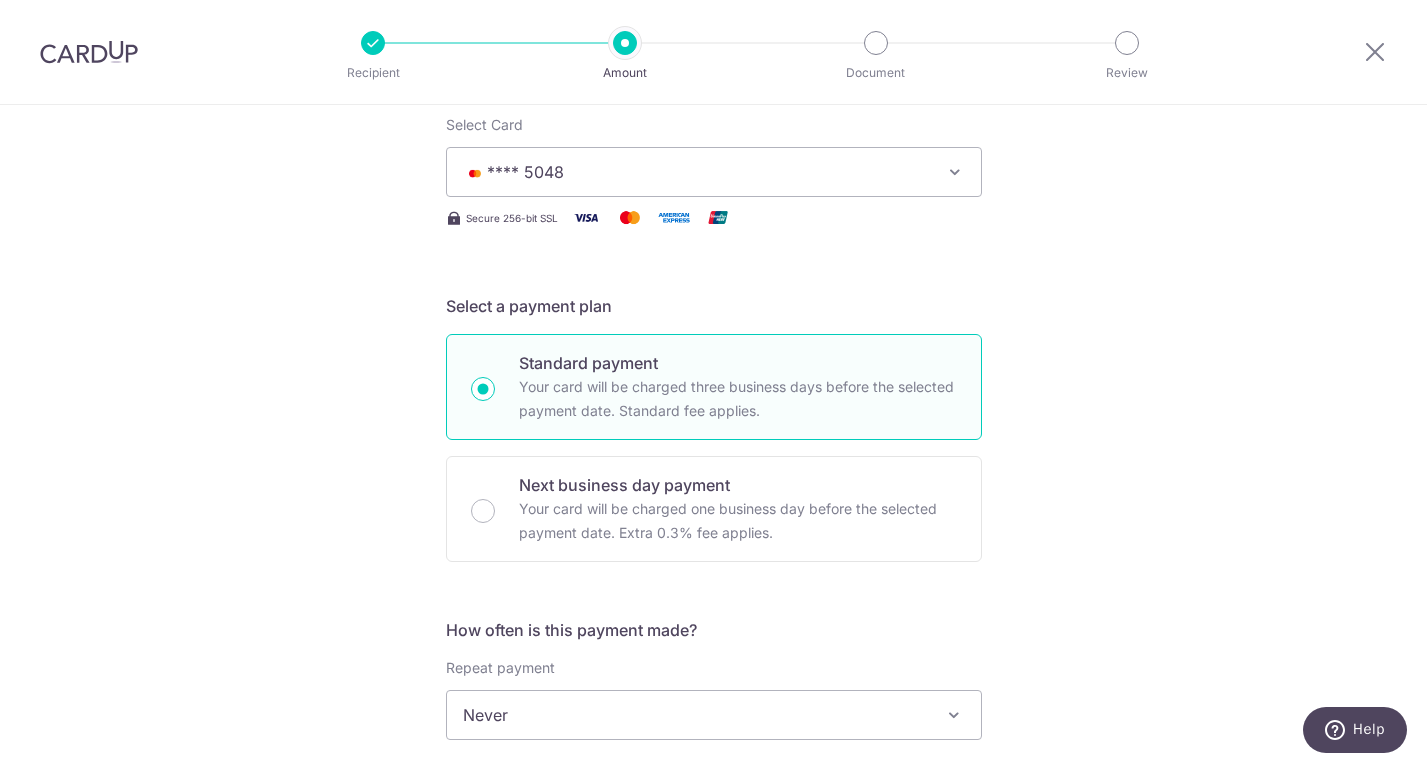 scroll, scrollTop: 393, scrollLeft: 0, axis: vertical 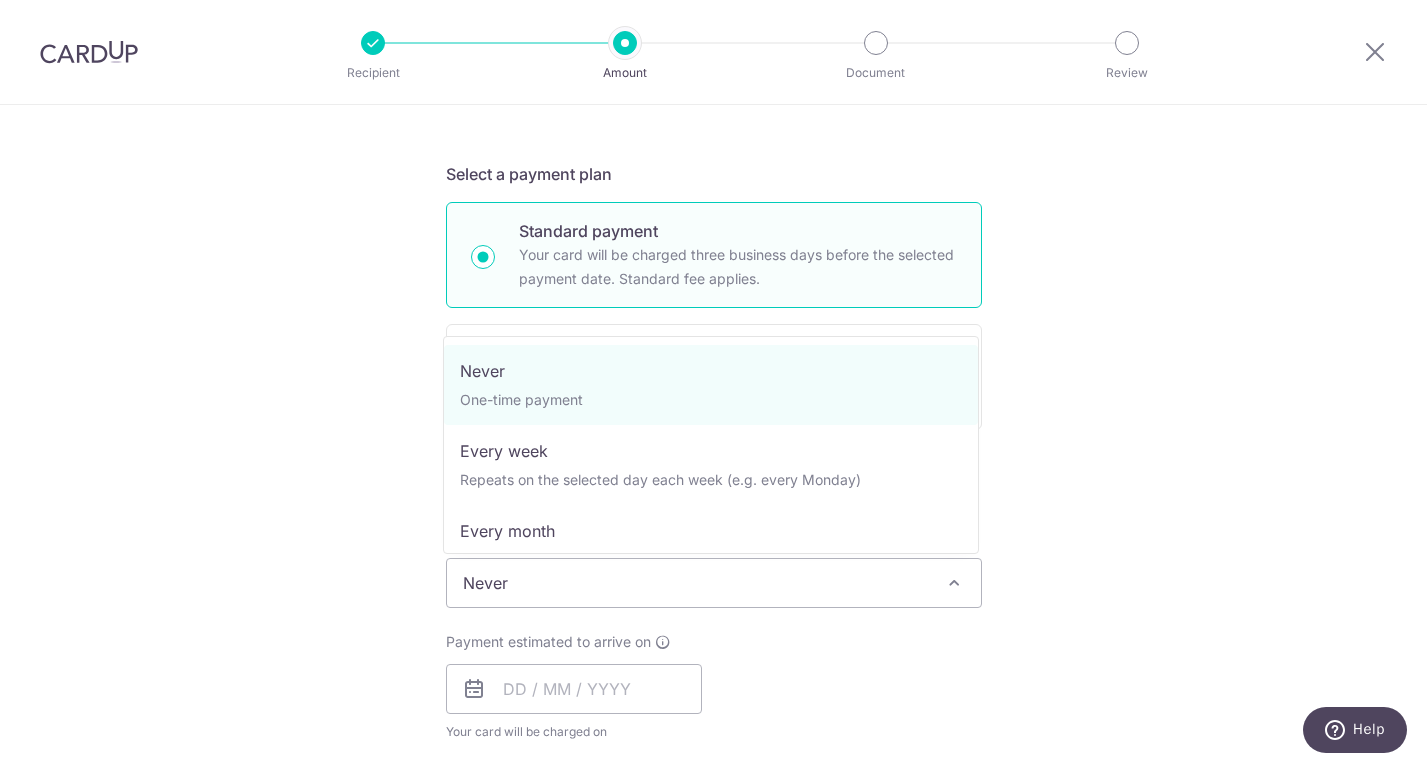 click on "Never" at bounding box center (714, 583) 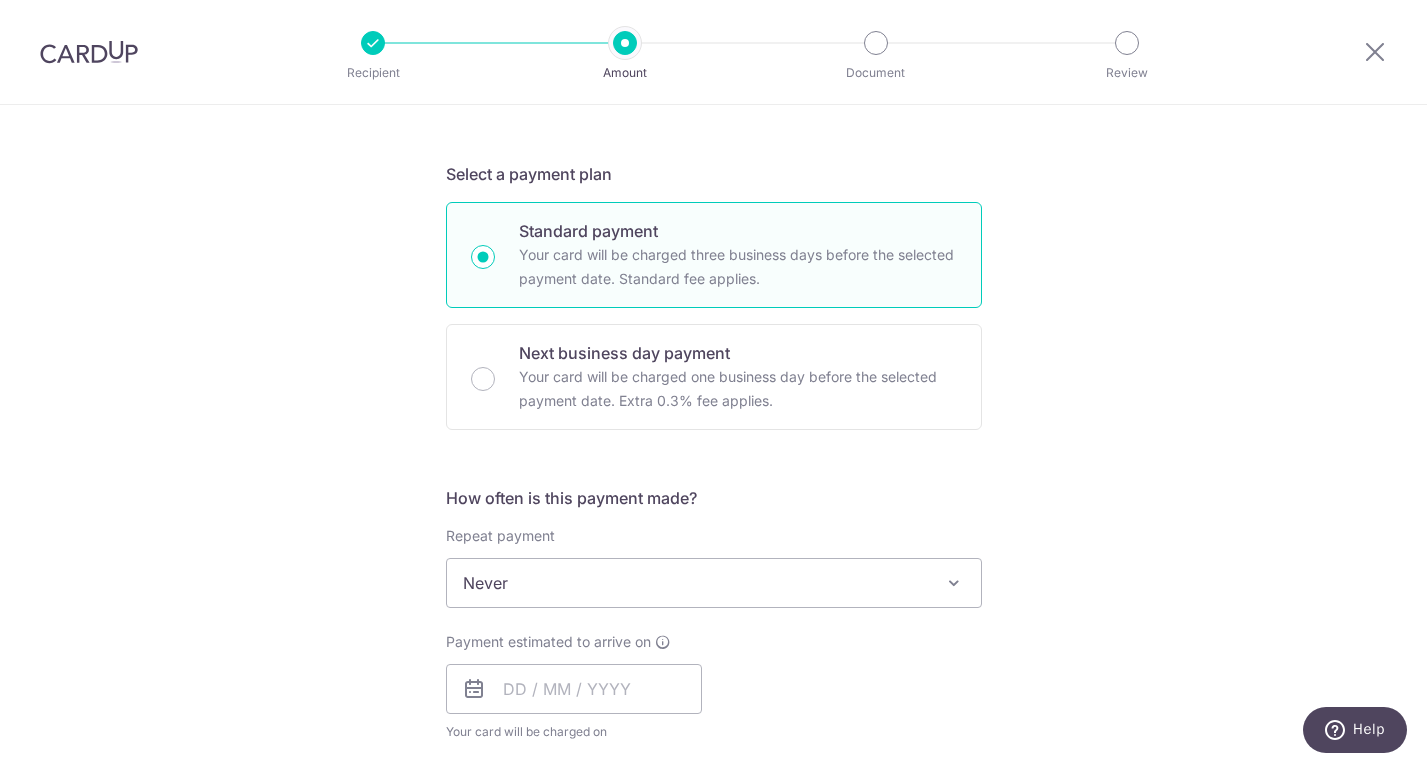 click on "Tell us more about your payment
Enter payment amount
SGD
575.00
575.00
Select Card
**** 5048
Add credit card
Your Cards
**** 5048
Secure 256-bit SSL
Text
New card details
Card
Secure 256-bit SSL" at bounding box center [713, 616] 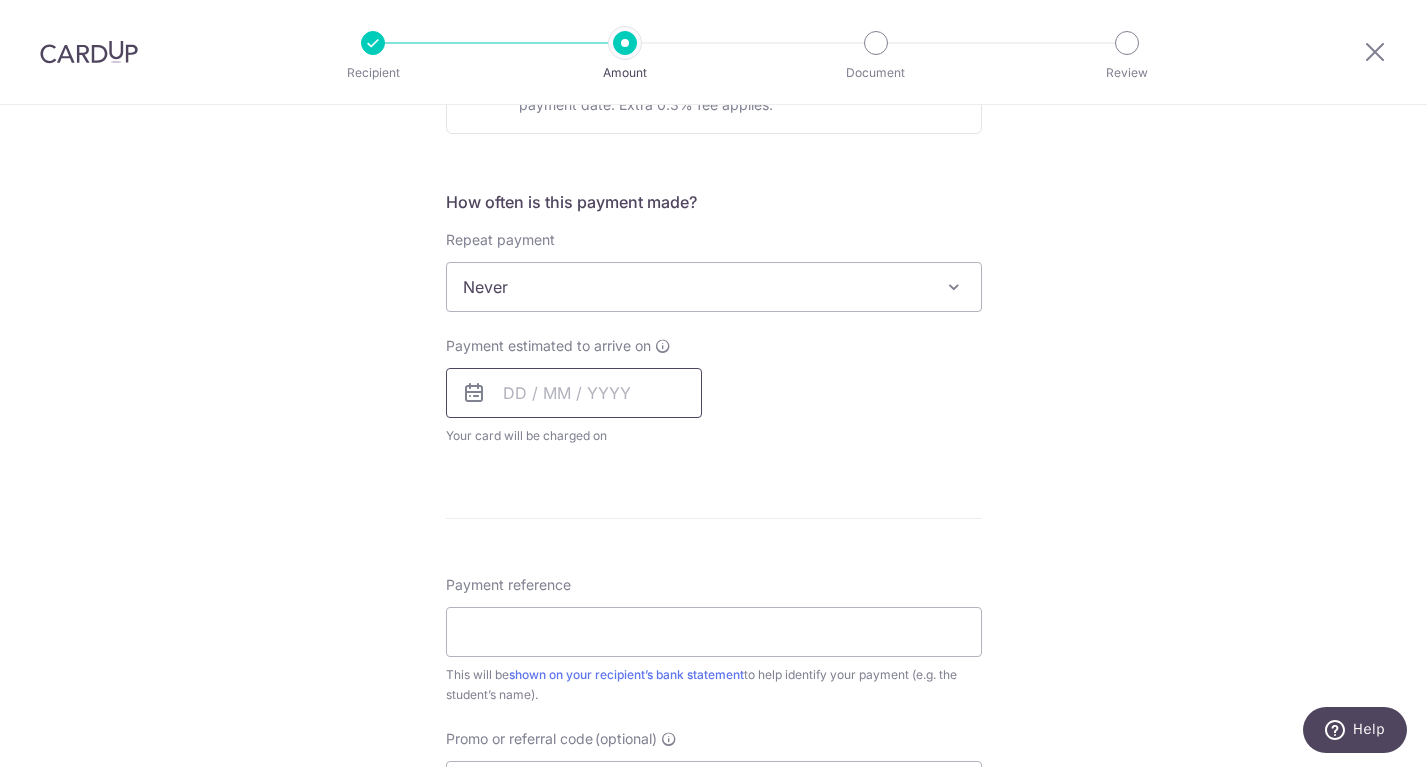 click at bounding box center [574, 393] 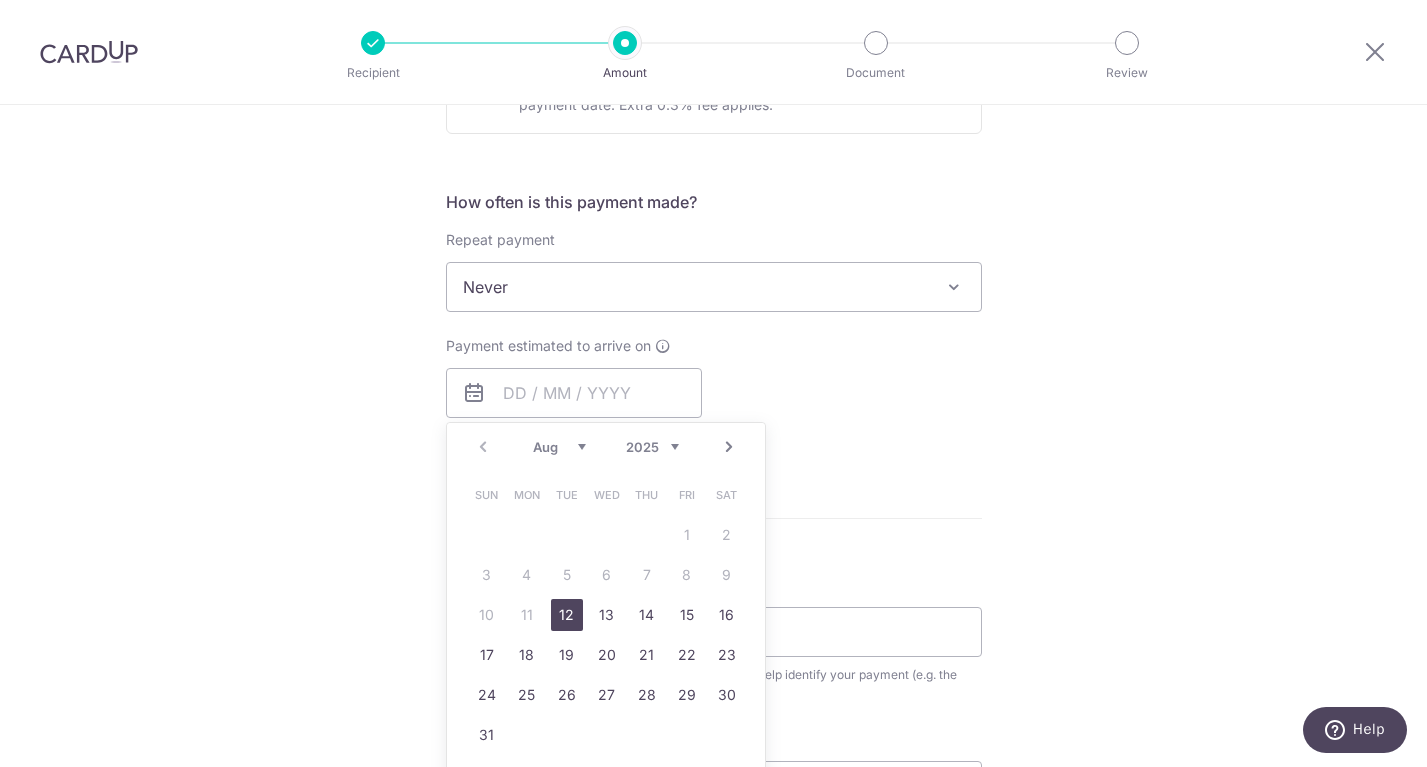 click on "12" at bounding box center (567, 615) 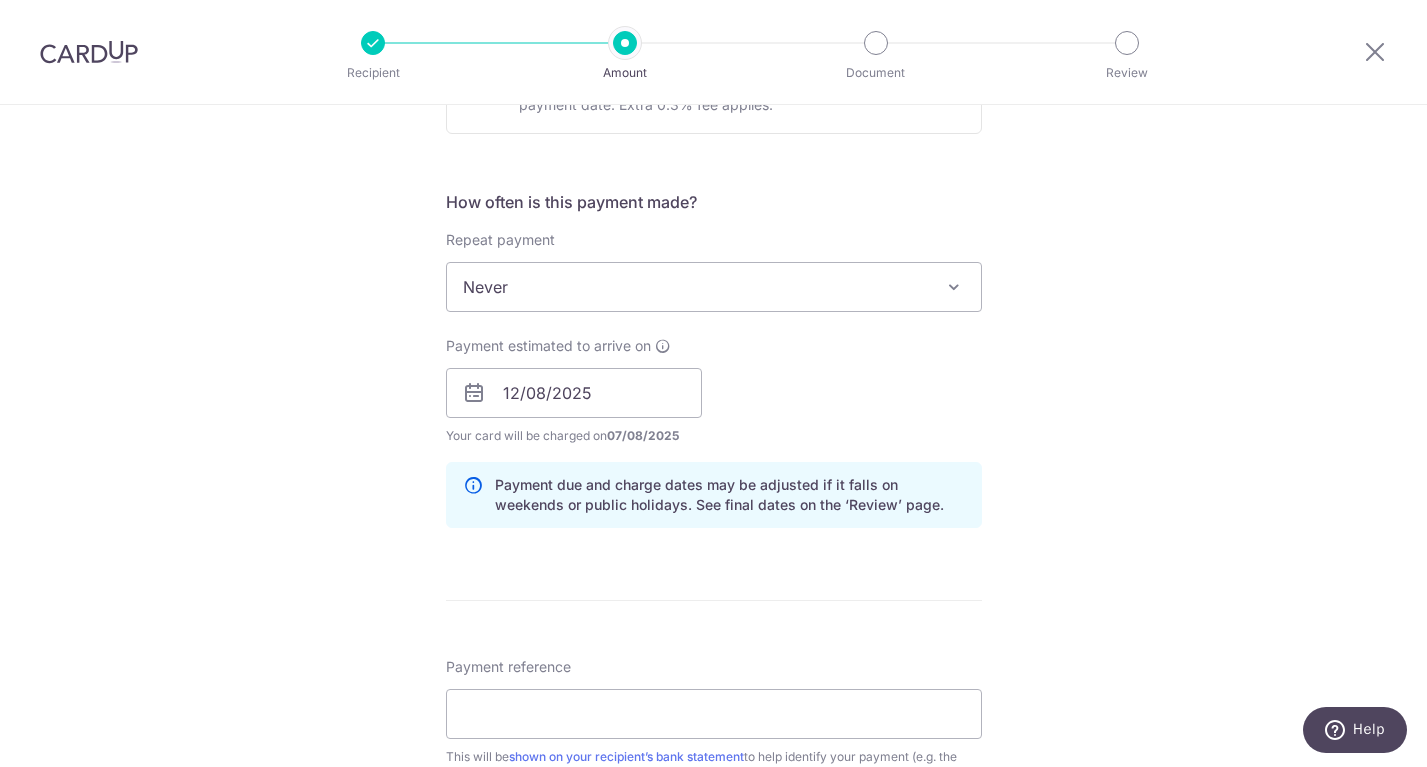 scroll, scrollTop: 949, scrollLeft: 0, axis: vertical 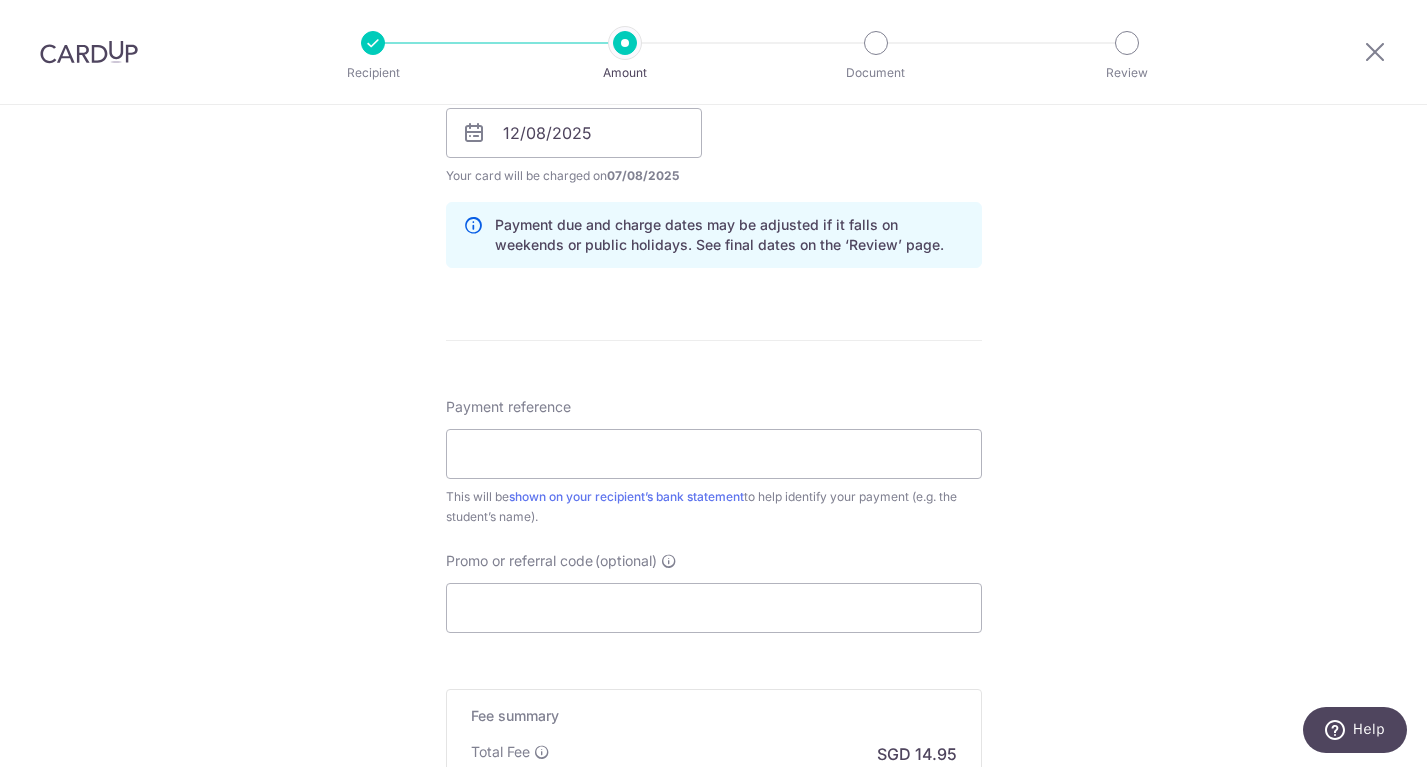 click on "Payment reference
This will be  shown on your recipient’s bank statement  to help identify your payment (e.g. the student’s name)." at bounding box center (714, 462) 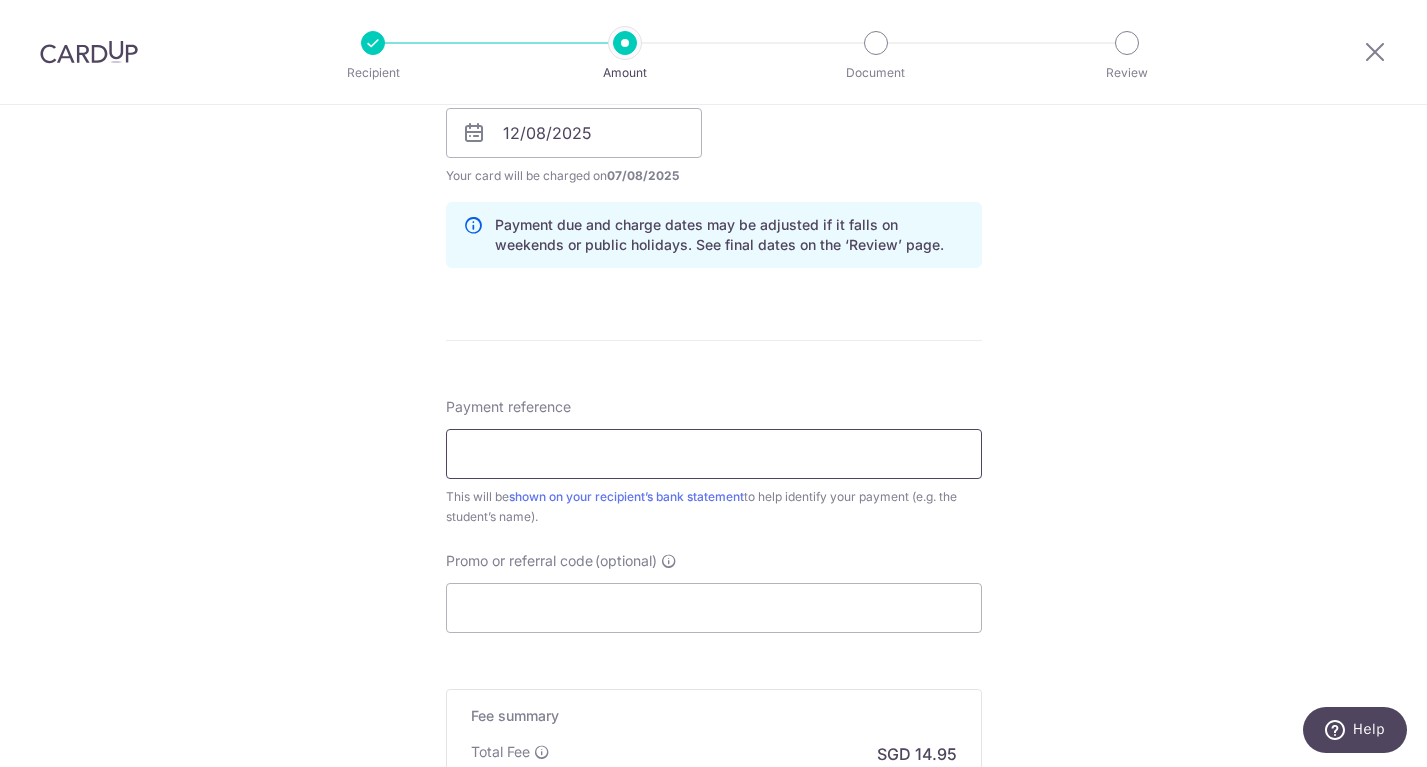 click on "Payment reference" at bounding box center (714, 454) 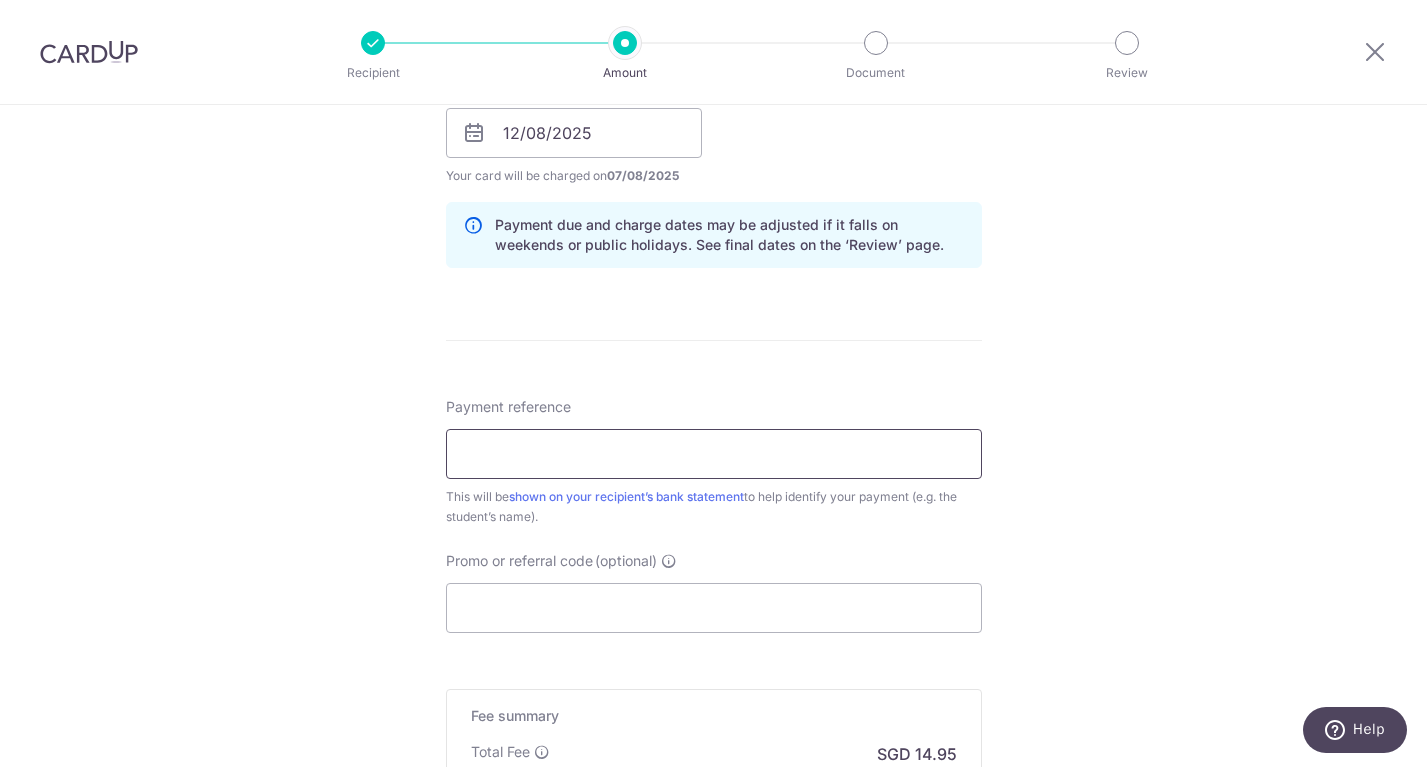 paste on "NOV5416" 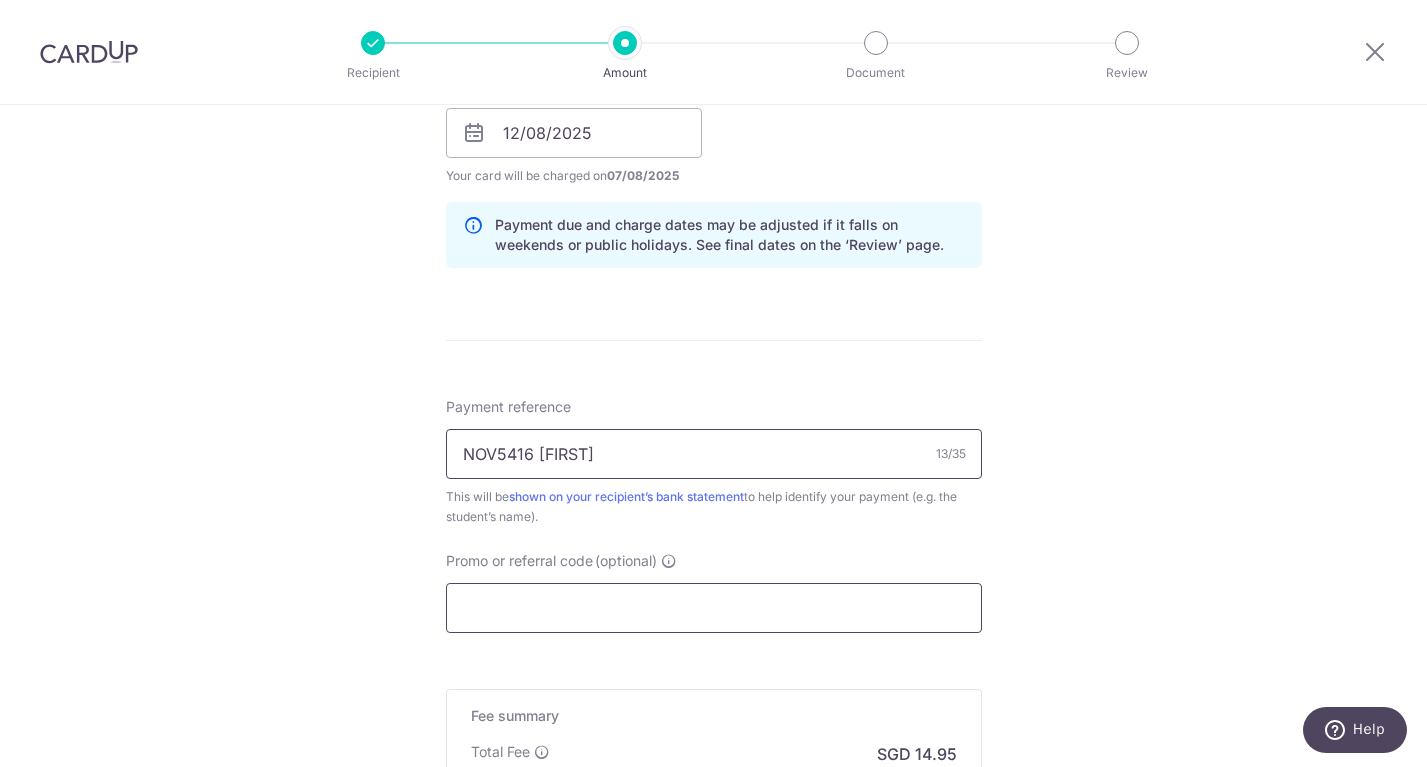 type on "[ID] [LAST]" 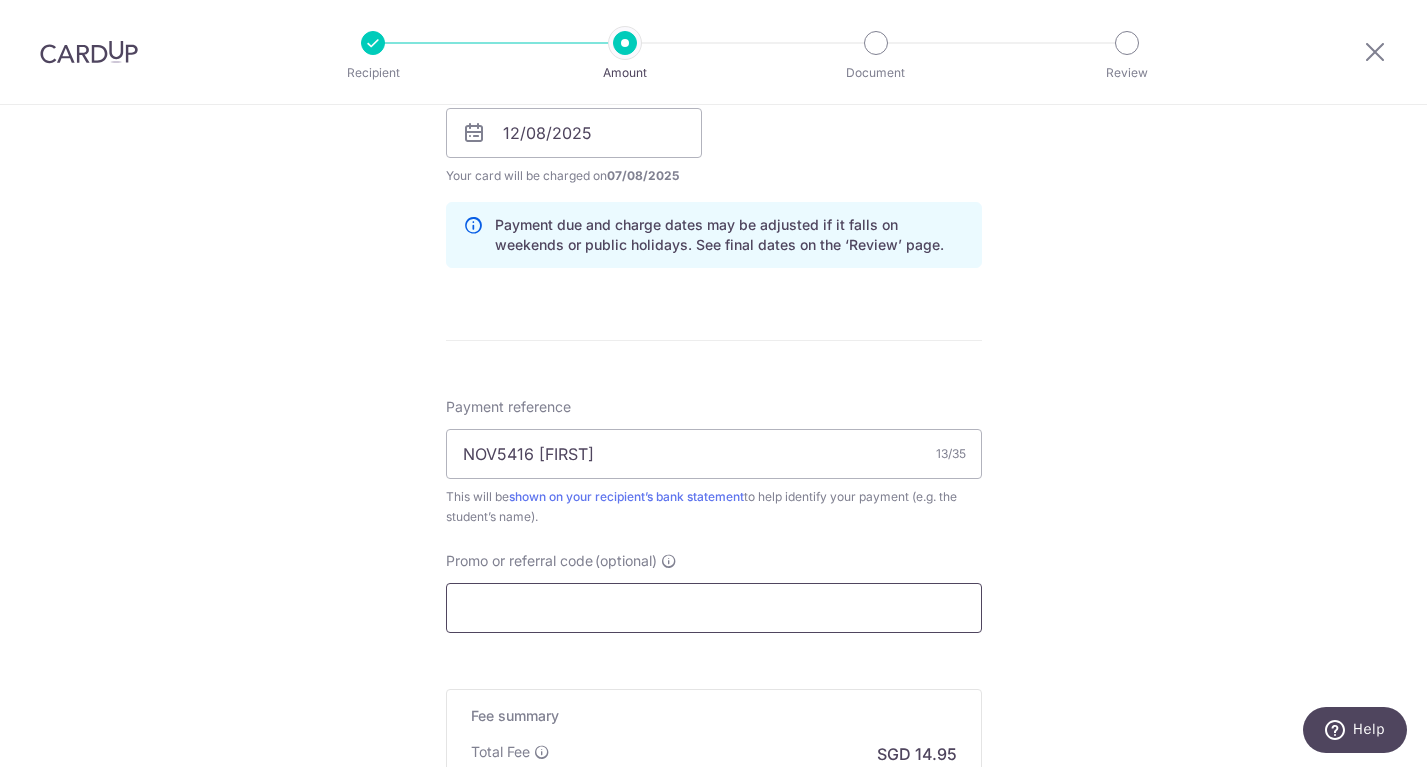 click on "Promo or referral code
(optional)" at bounding box center (714, 608) 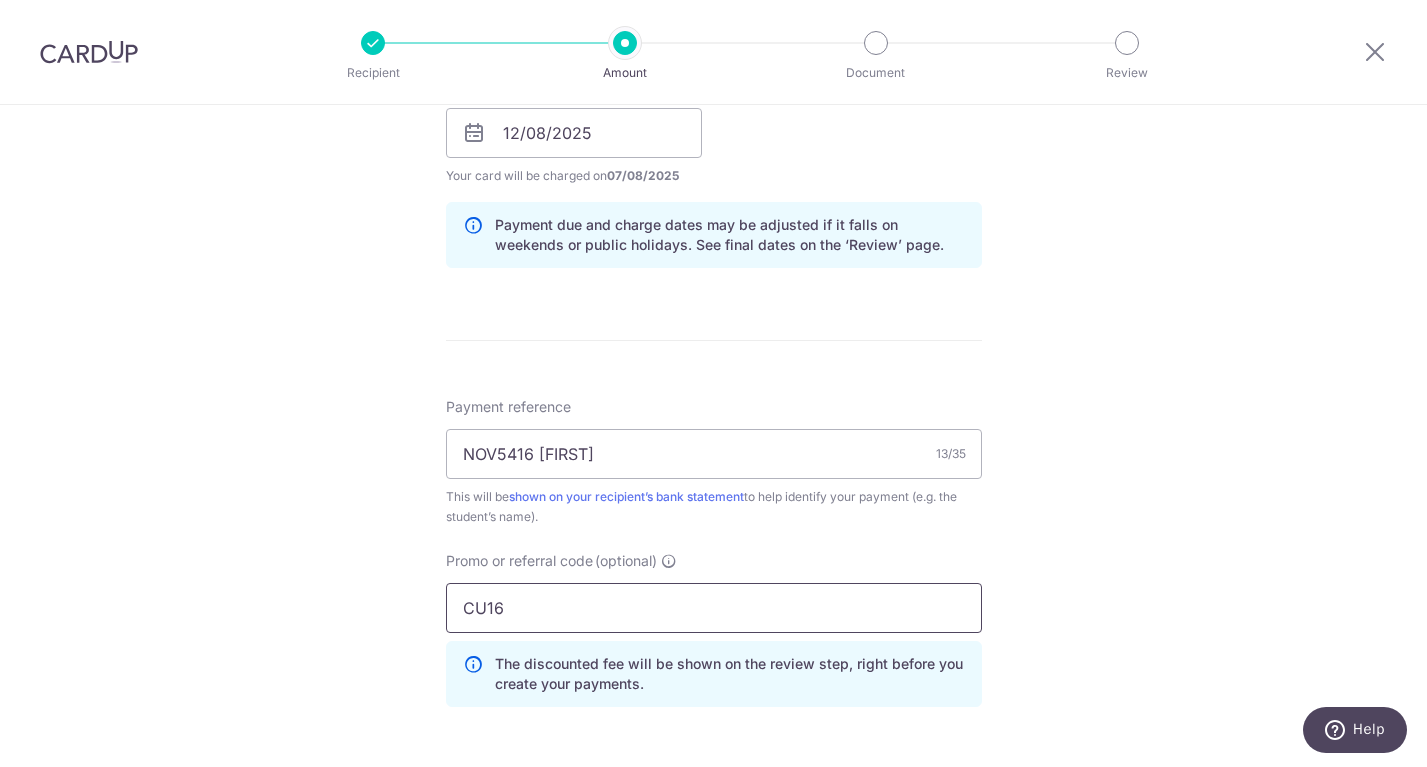 scroll, scrollTop: 1057, scrollLeft: 0, axis: vertical 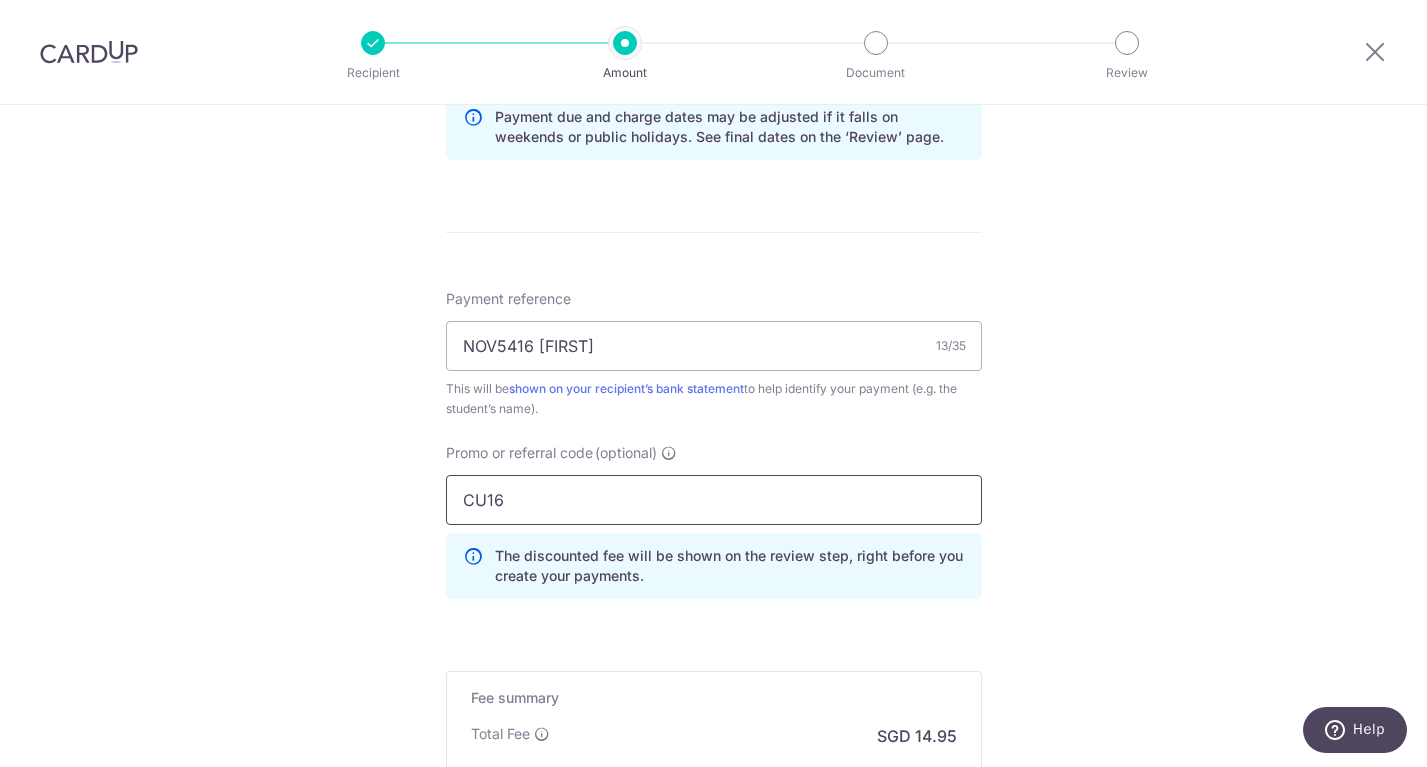 type on "CU16" 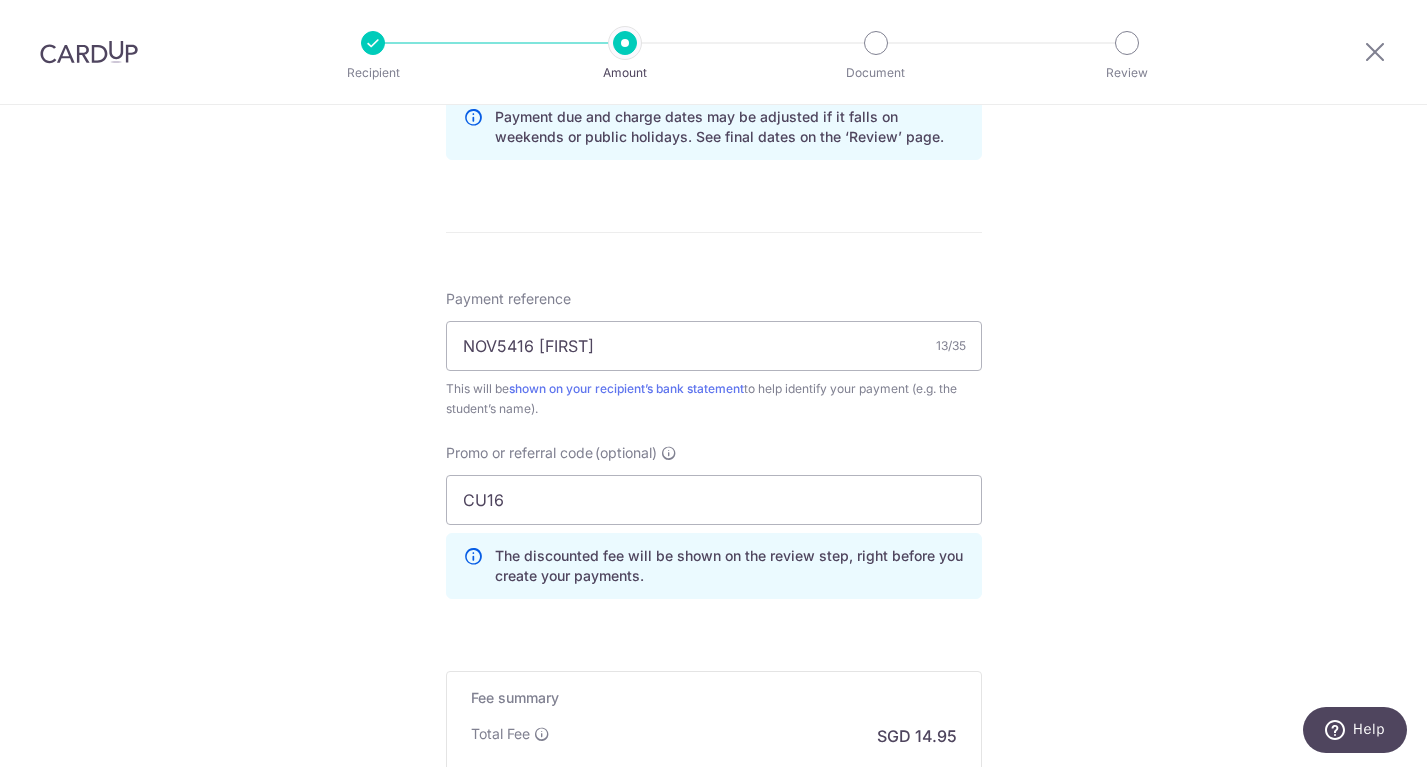 click on "Enter payment amount
SGD
575.00
575.00
Select Card
**** 5048
Add credit card
Your Cards
**** 5048
Secure 256-bit SSL
Text
New card details
Card
Secure 256-bit SSL" at bounding box center [714, 57] 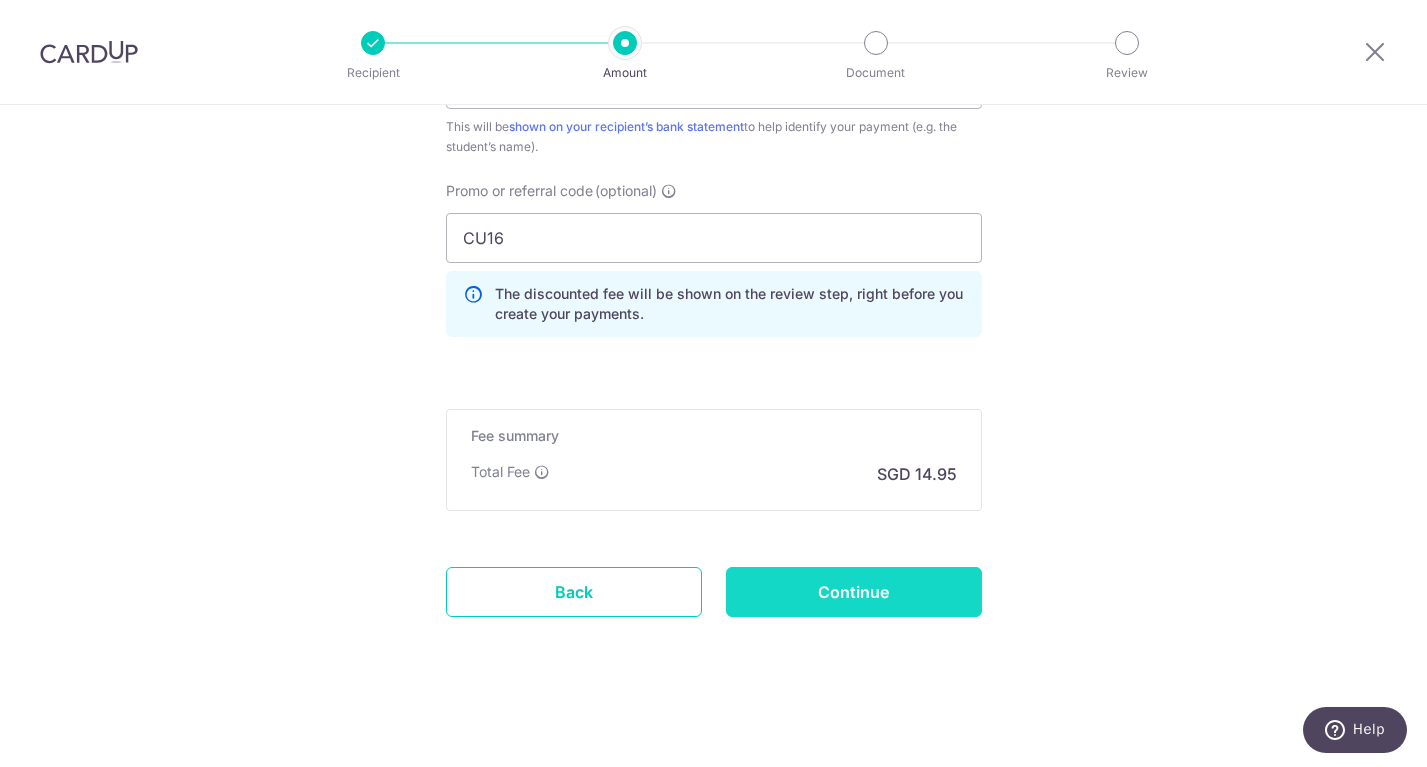 scroll, scrollTop: 1319, scrollLeft: 0, axis: vertical 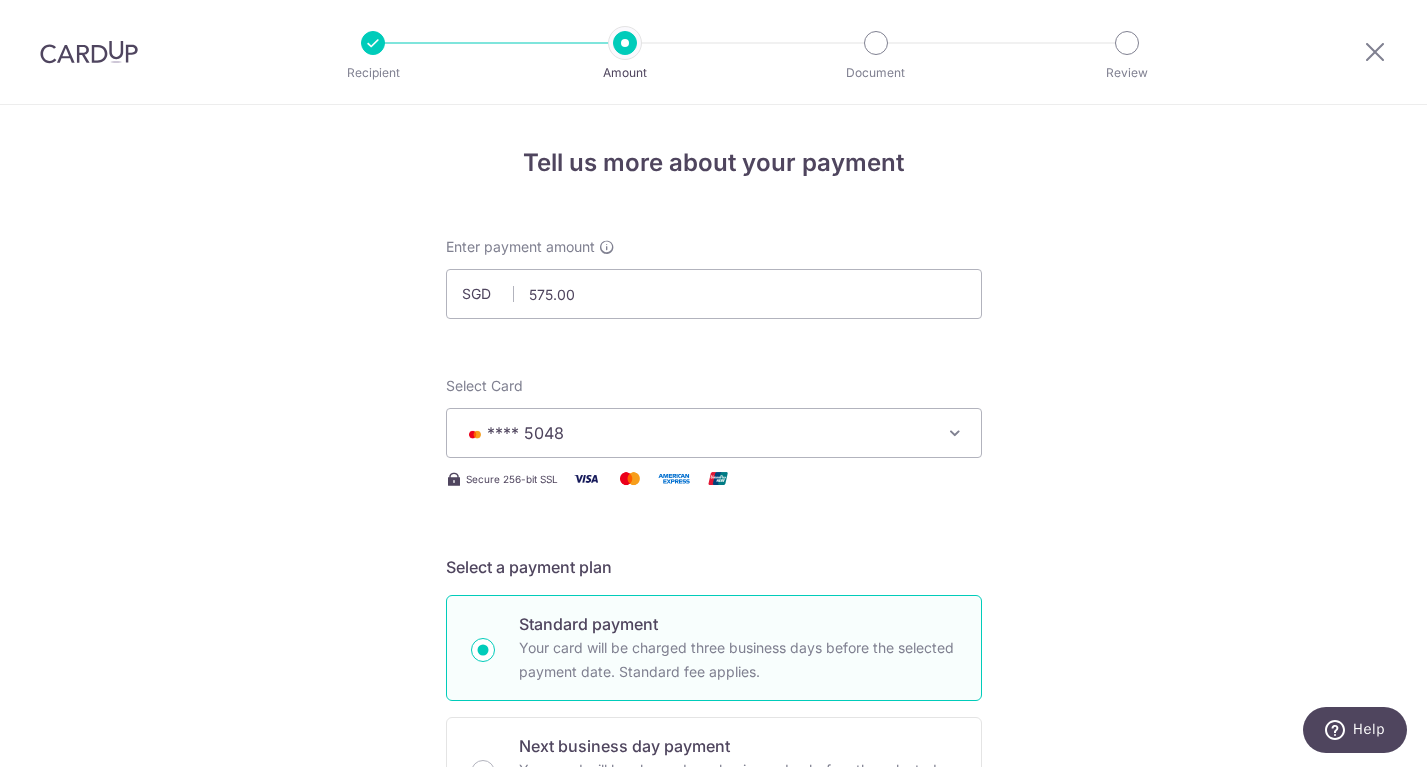 click on "Amount" at bounding box center (625, 43) 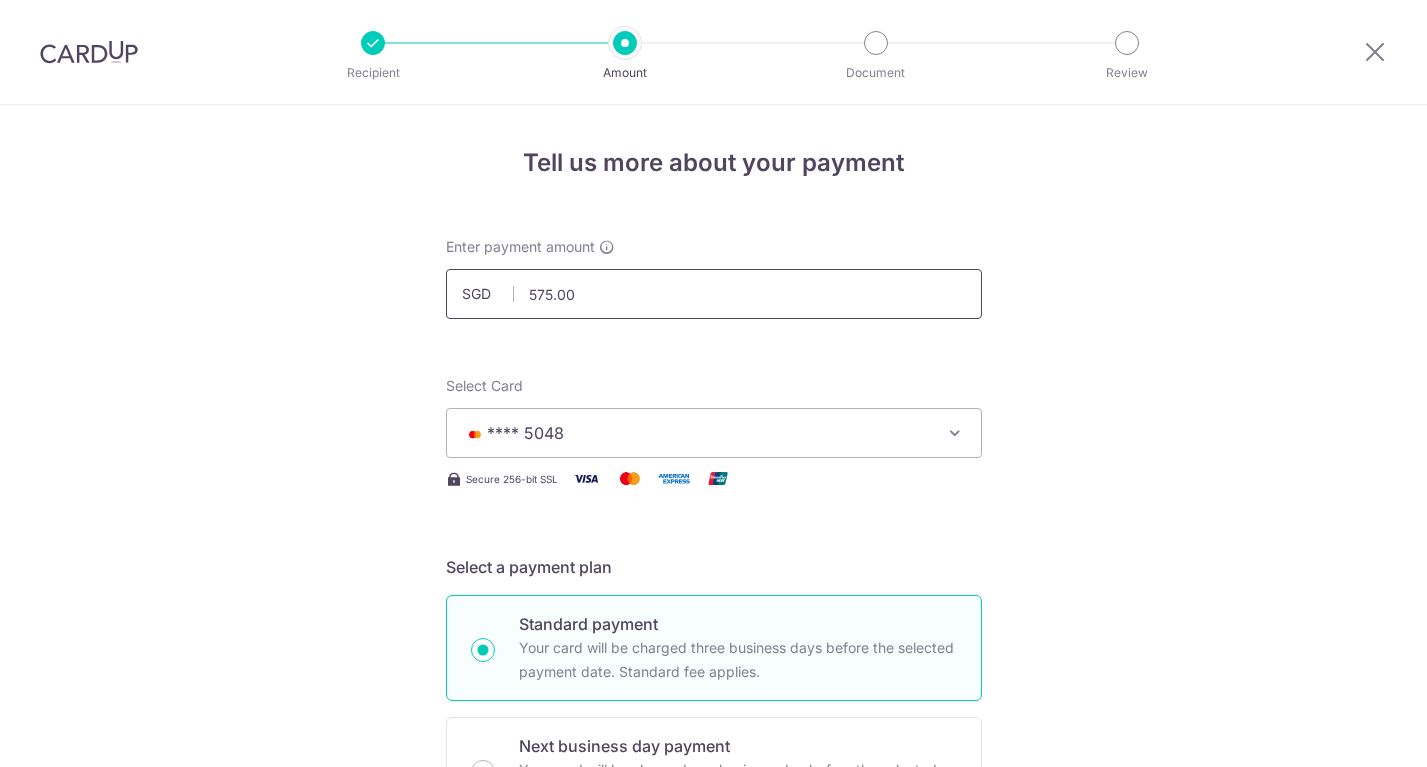 scroll, scrollTop: 0, scrollLeft: 0, axis: both 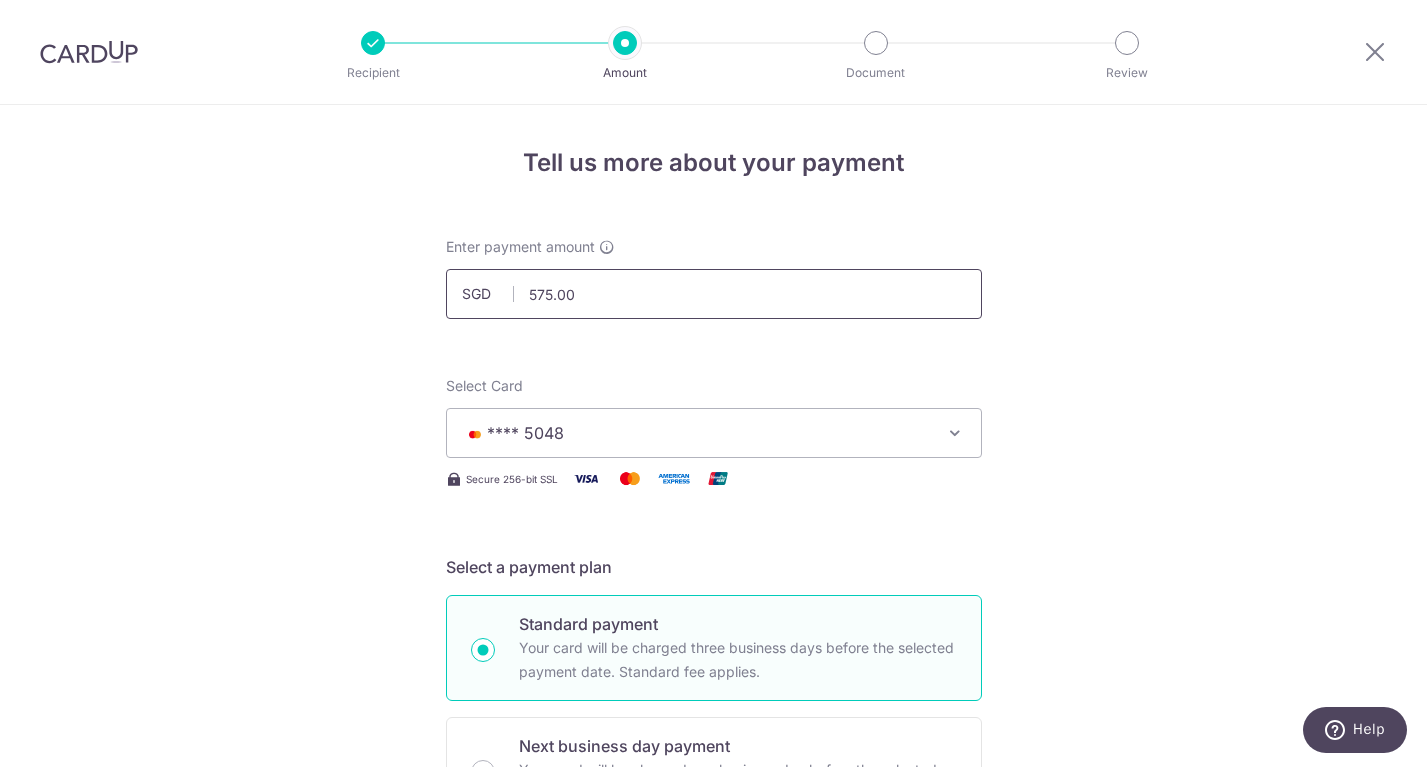 click on "575.00" at bounding box center [714, 294] 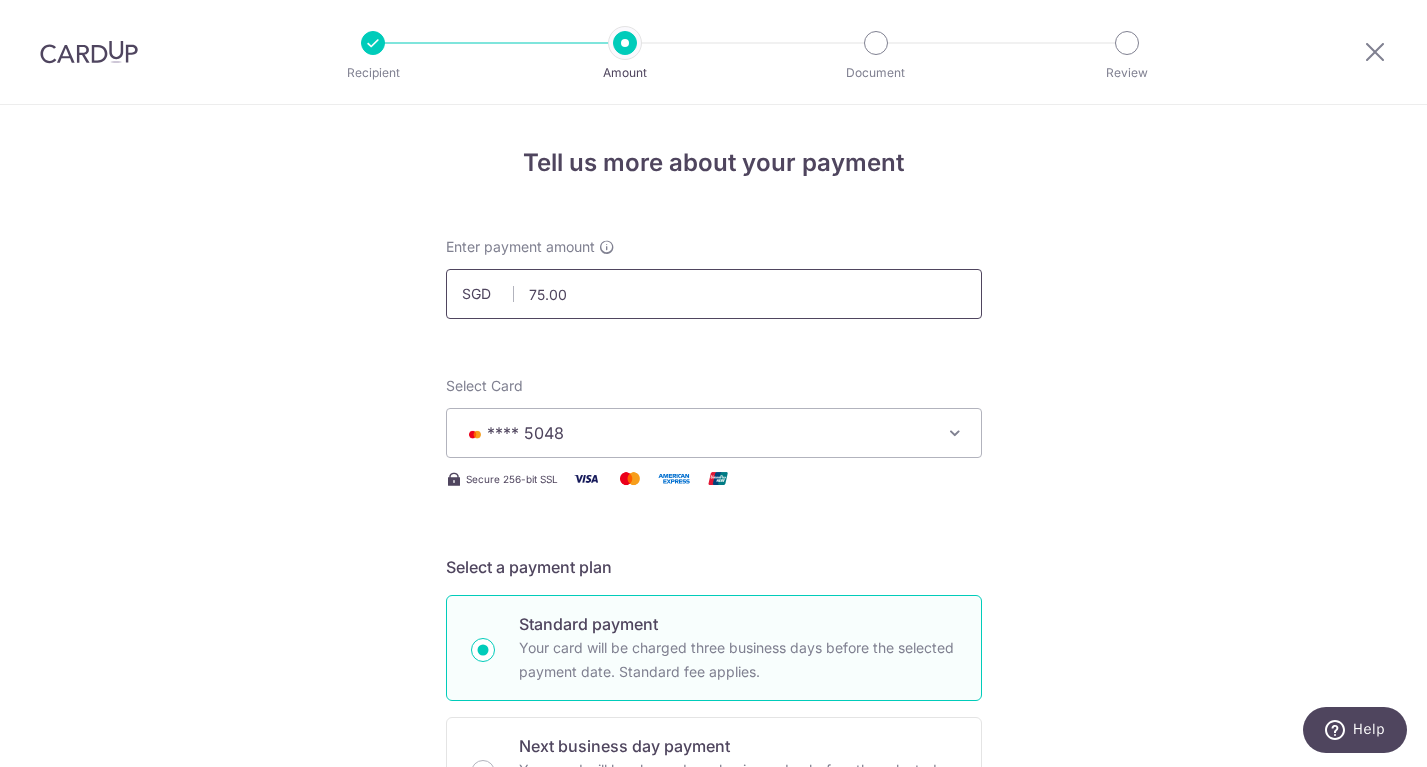 type on "775.00" 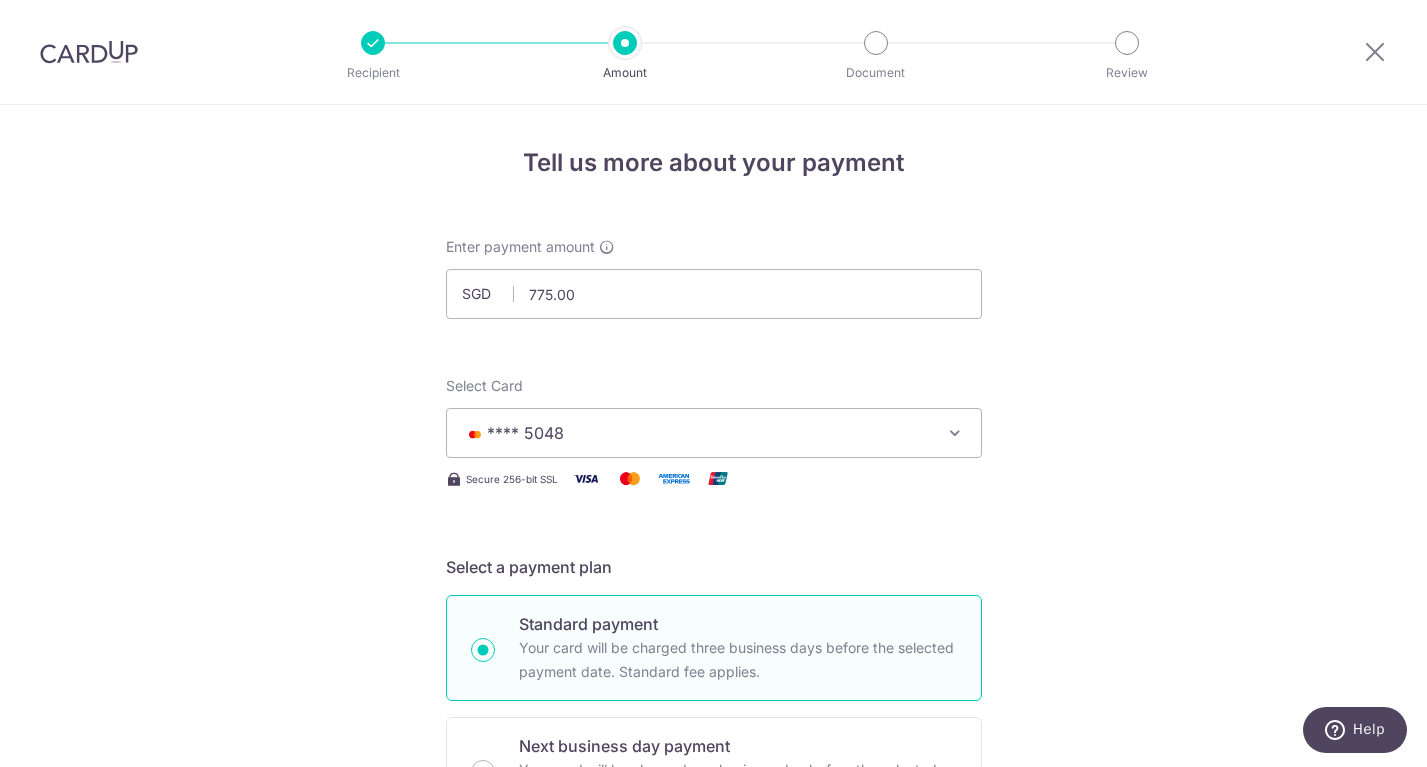 click on "Enter payment amount
SGD
775.00
775.00
Select Card
**** 5048
Add credit card
Your Cards
**** 5048
Secure 256-bit SSL
Text
New card details
Card
Secure 256-bit SSL" at bounding box center (714, 1114) 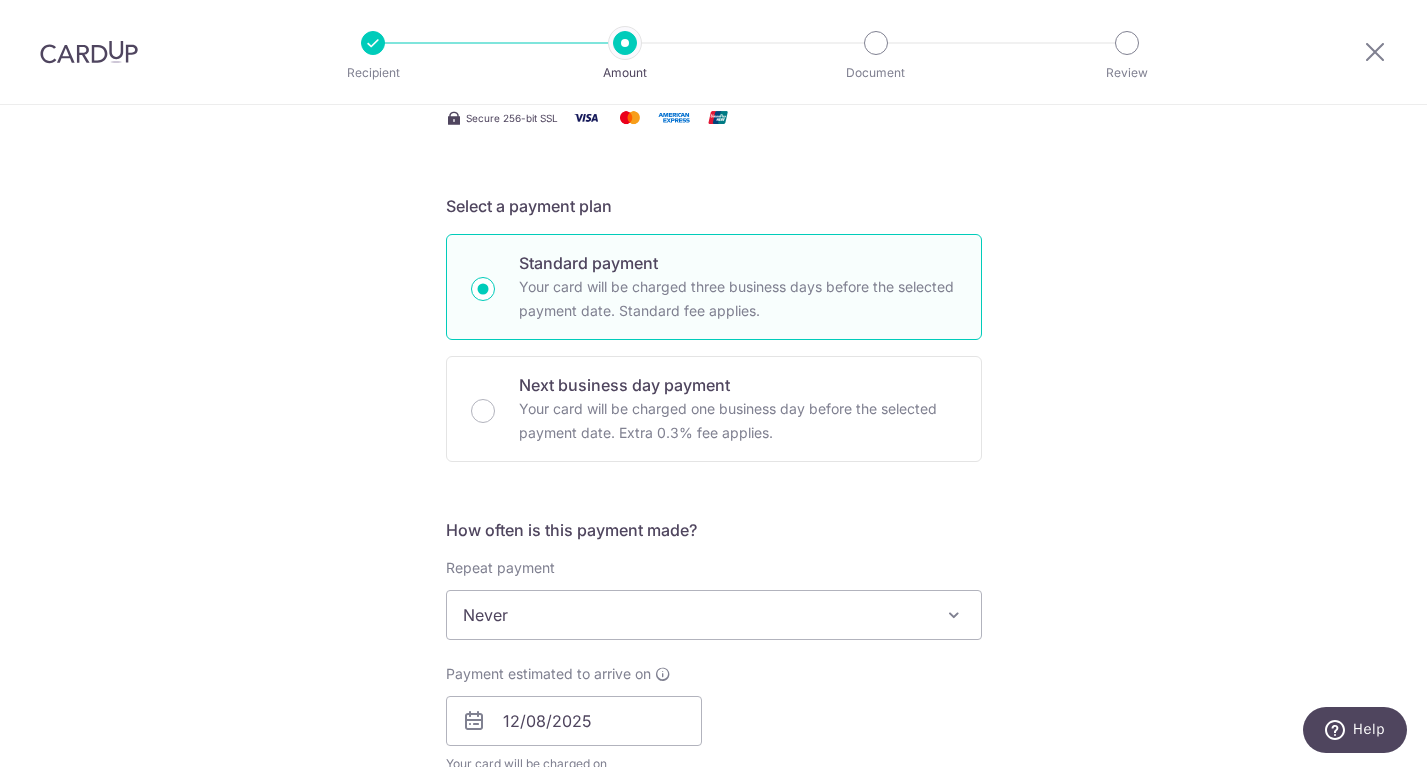 scroll, scrollTop: 884, scrollLeft: 0, axis: vertical 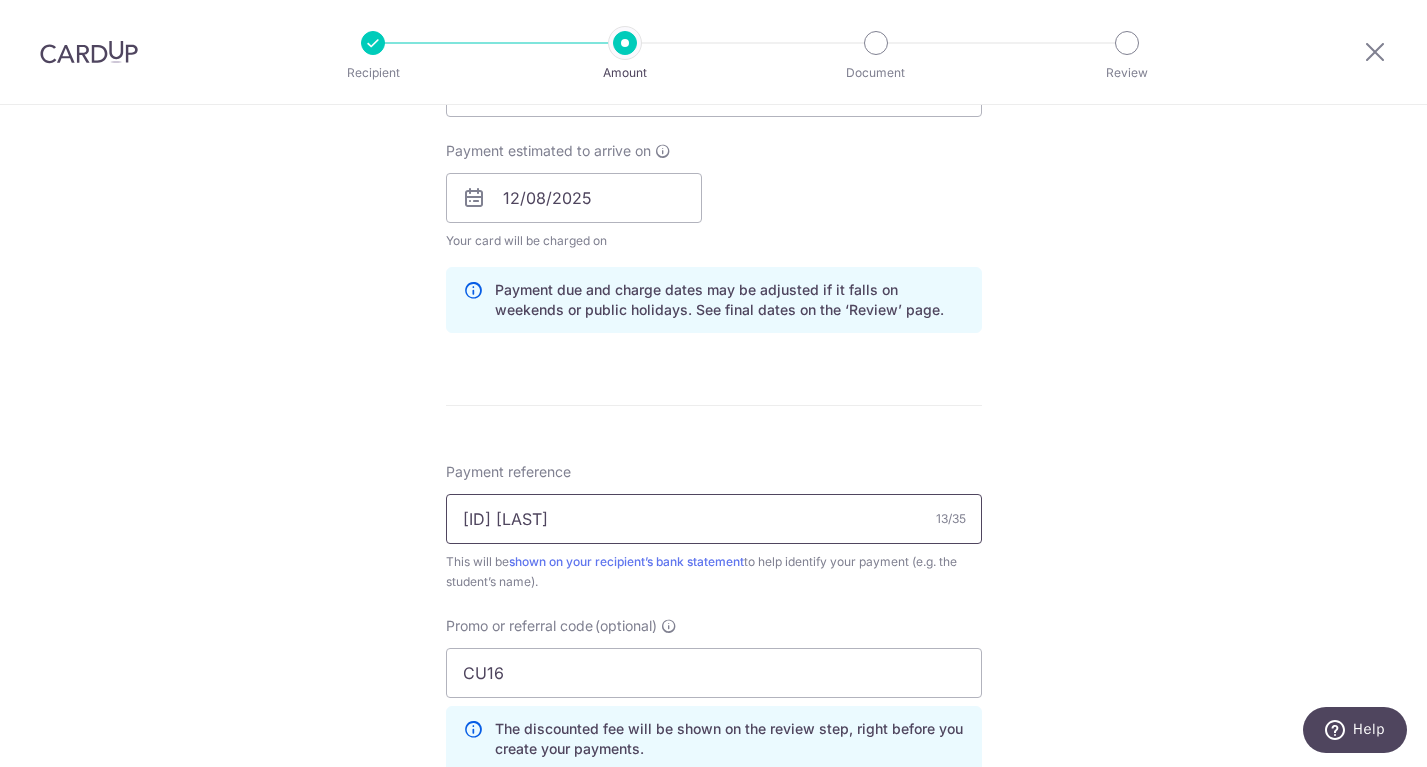drag, startPoint x: 604, startPoint y: 521, endPoint x: 561, endPoint y: 521, distance: 43 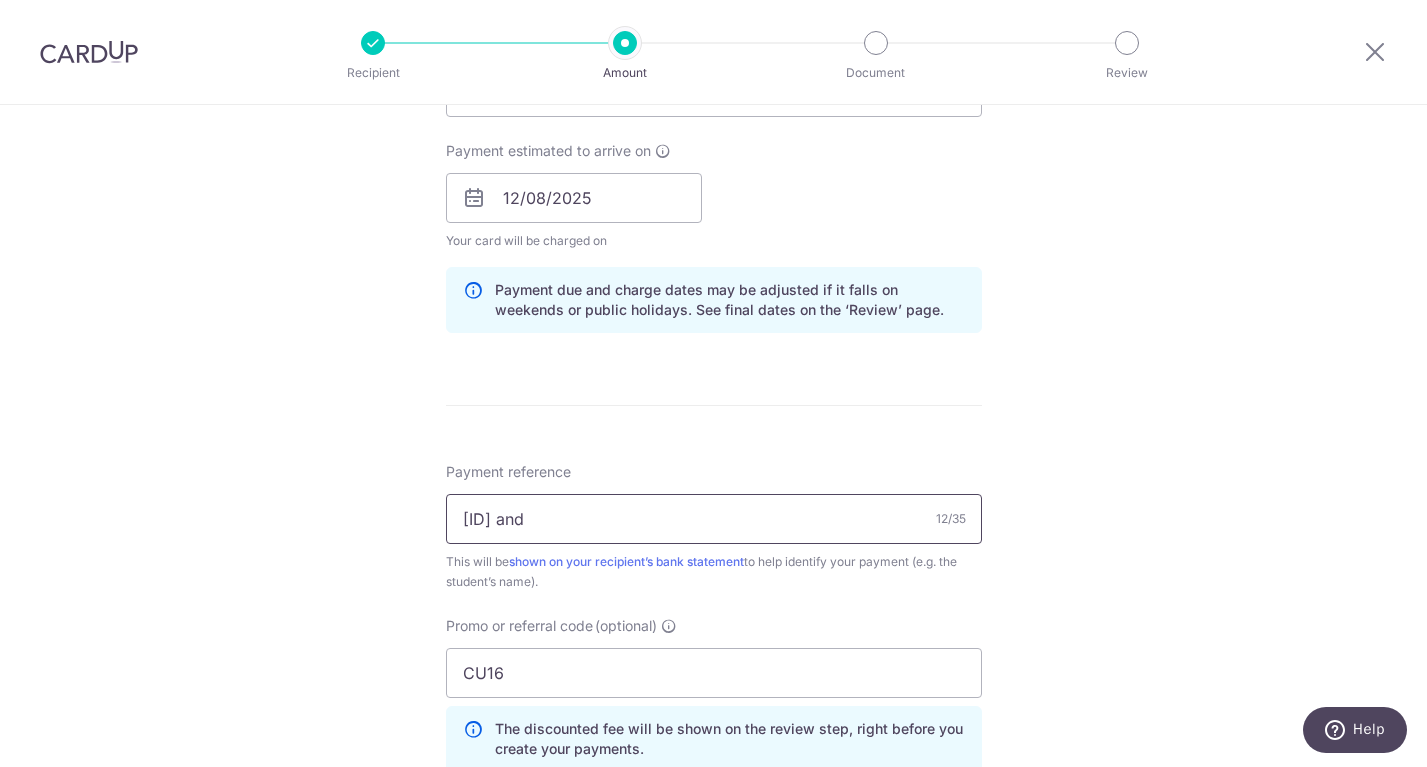 drag, startPoint x: 532, startPoint y: 520, endPoint x: 386, endPoint y: 520, distance: 146 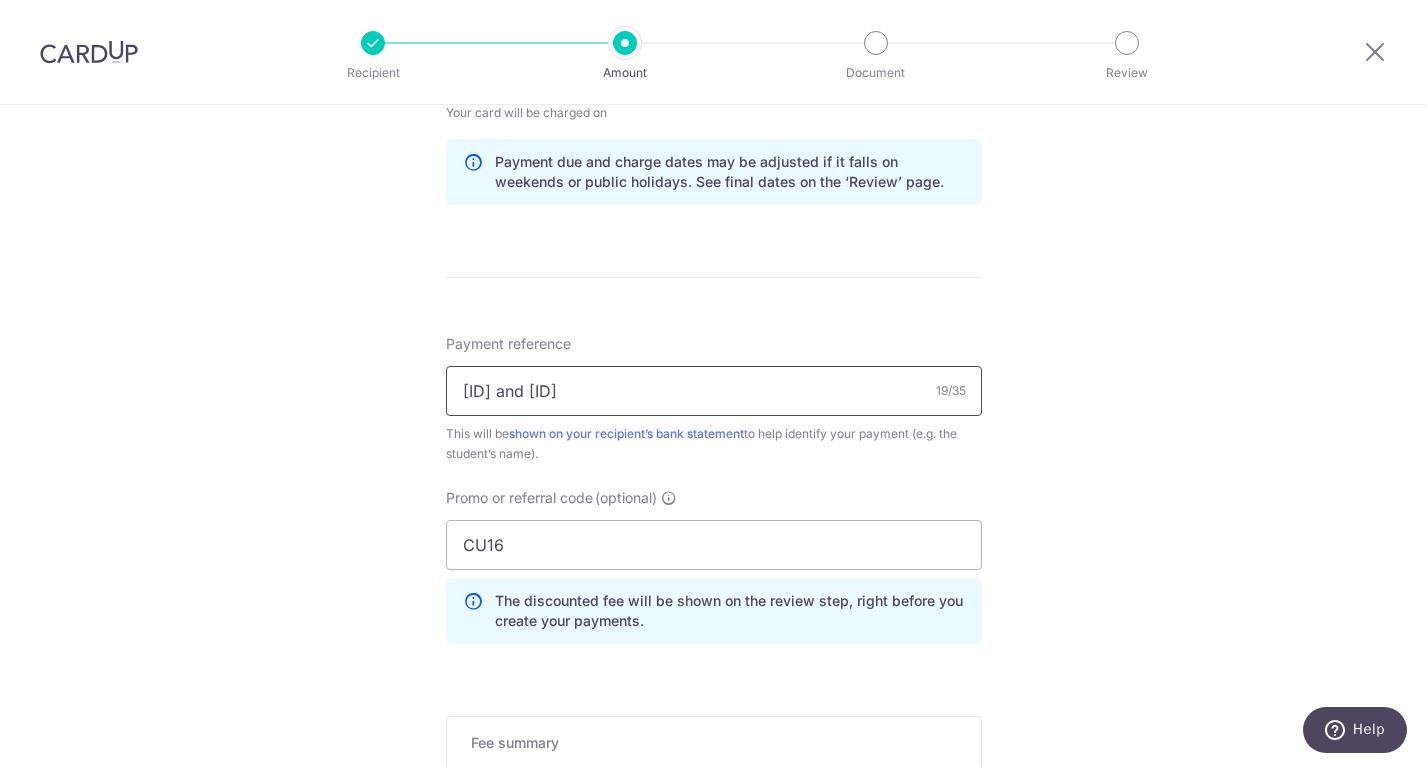 scroll, scrollTop: 1178, scrollLeft: 0, axis: vertical 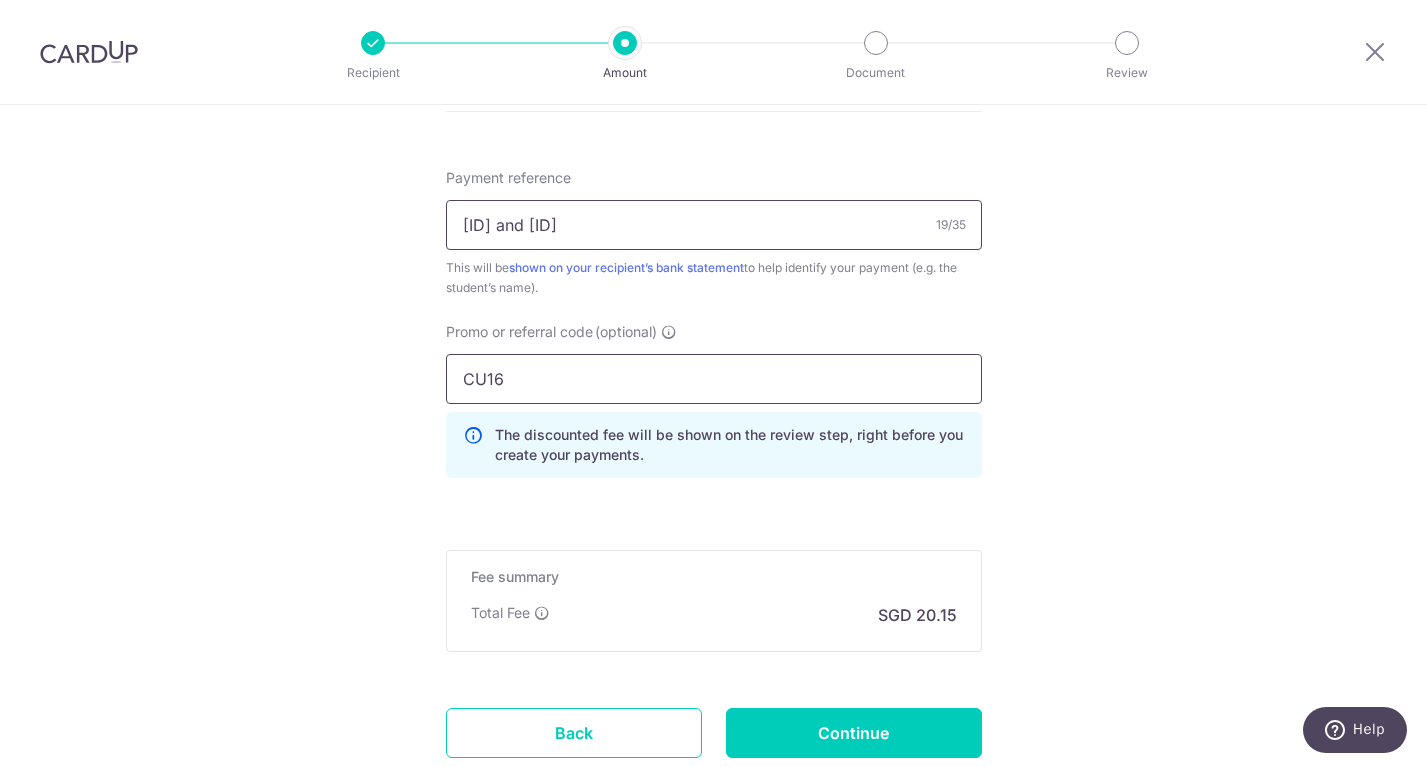 type on "NOV5416 and NOV5418" 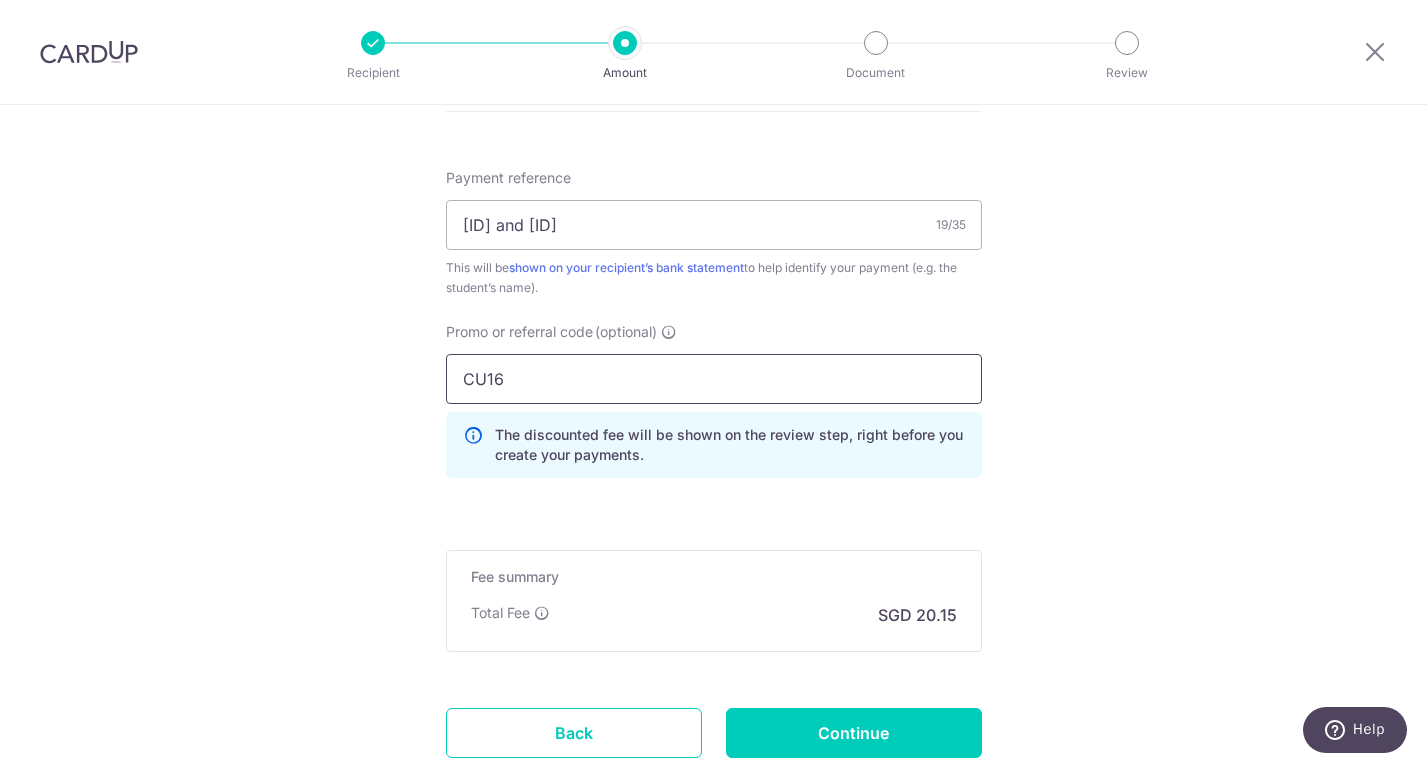 drag, startPoint x: 528, startPoint y: 400, endPoint x: 430, endPoint y: 368, distance: 103.09219 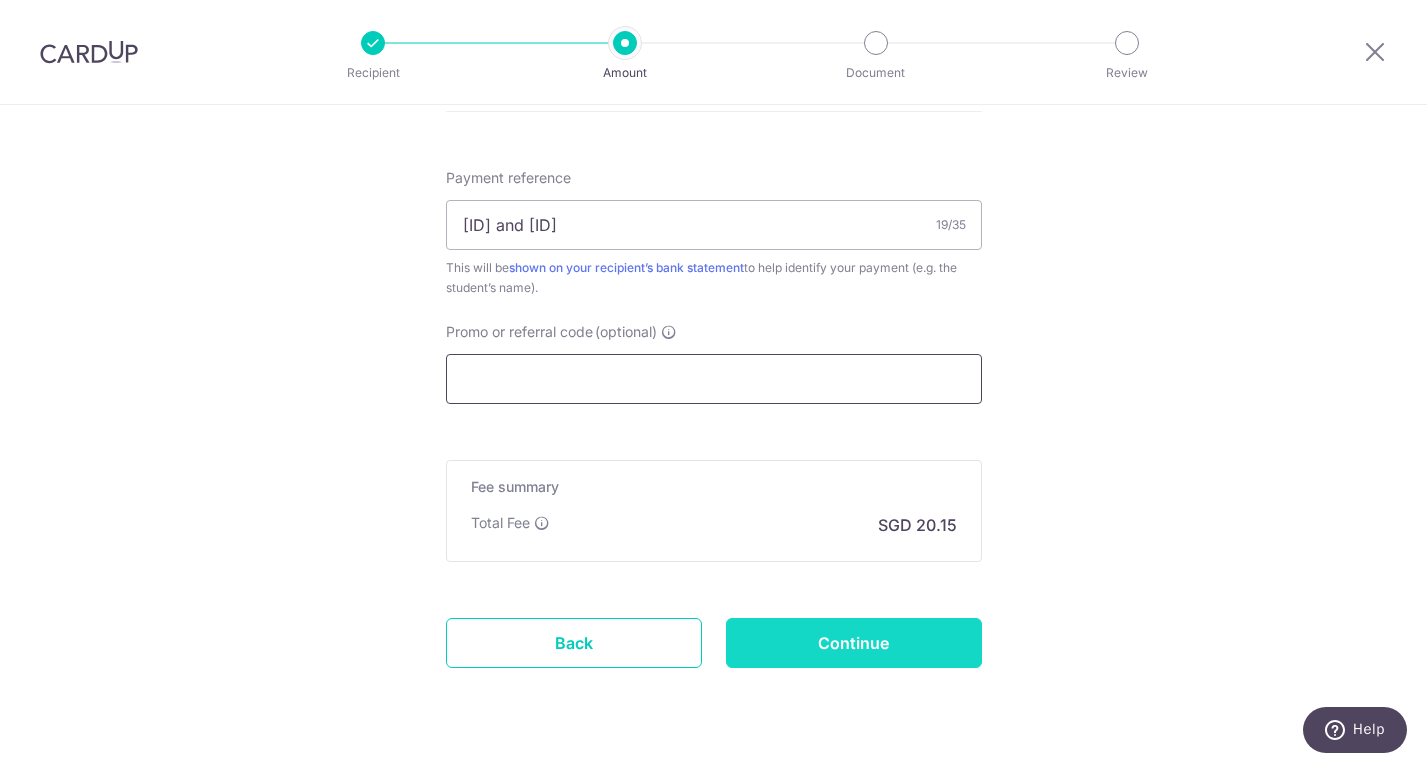 type 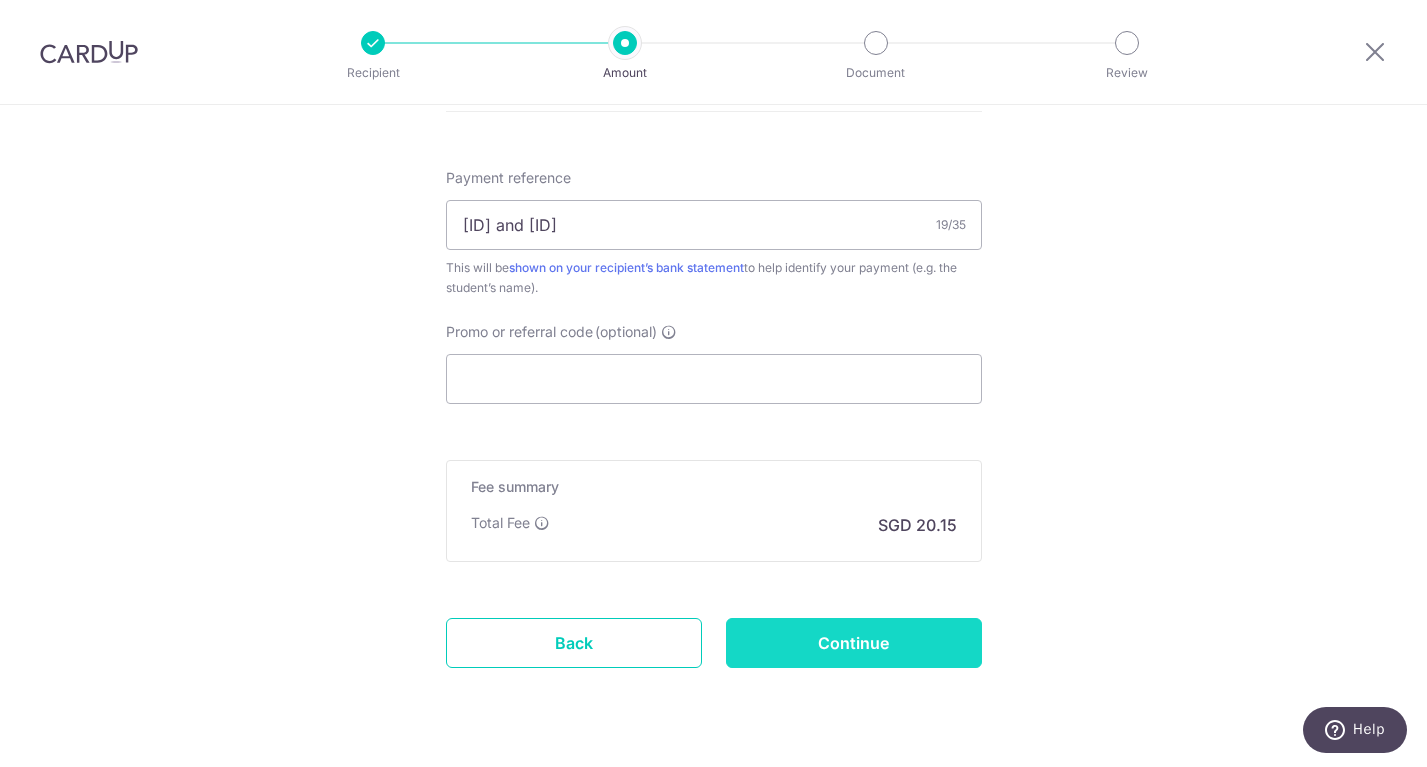 click on "Continue" at bounding box center (854, 643) 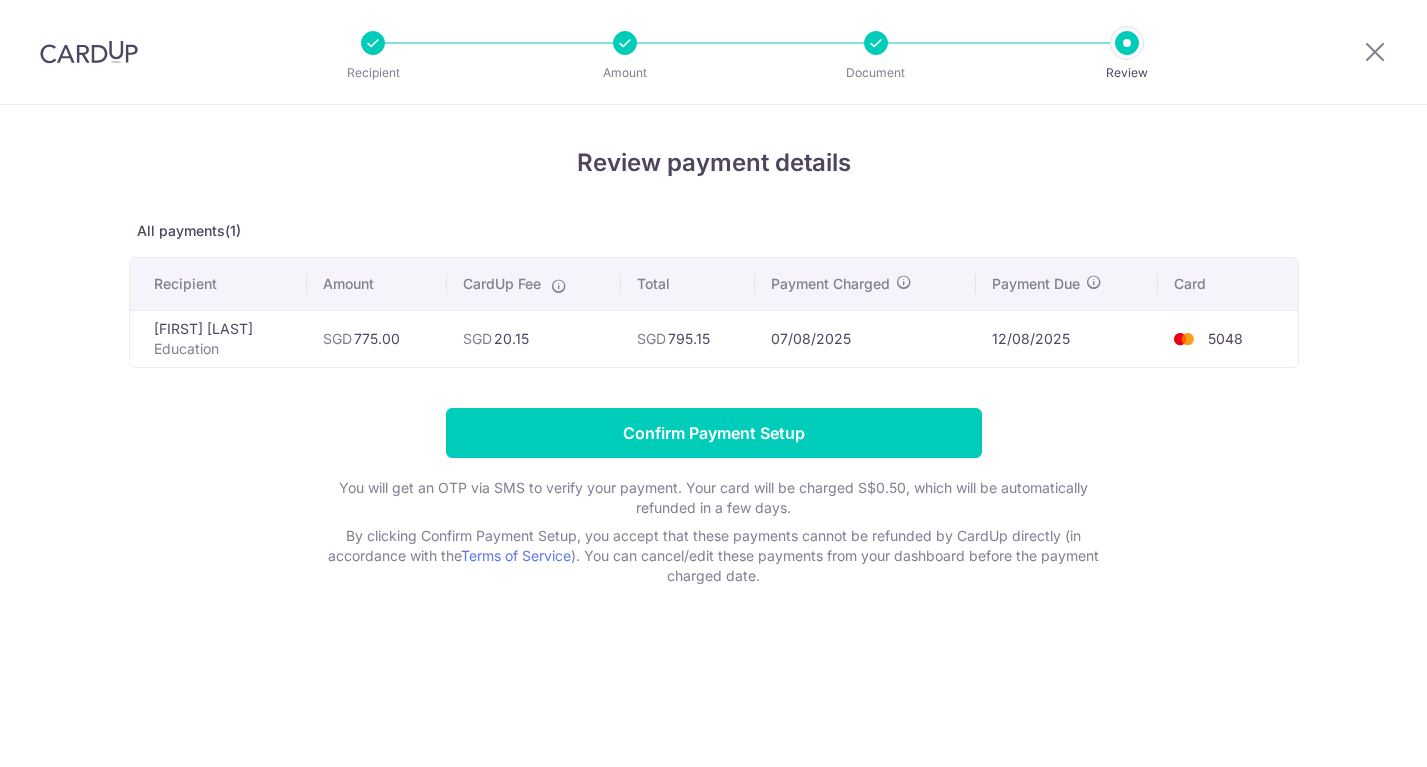 scroll, scrollTop: 0, scrollLeft: 0, axis: both 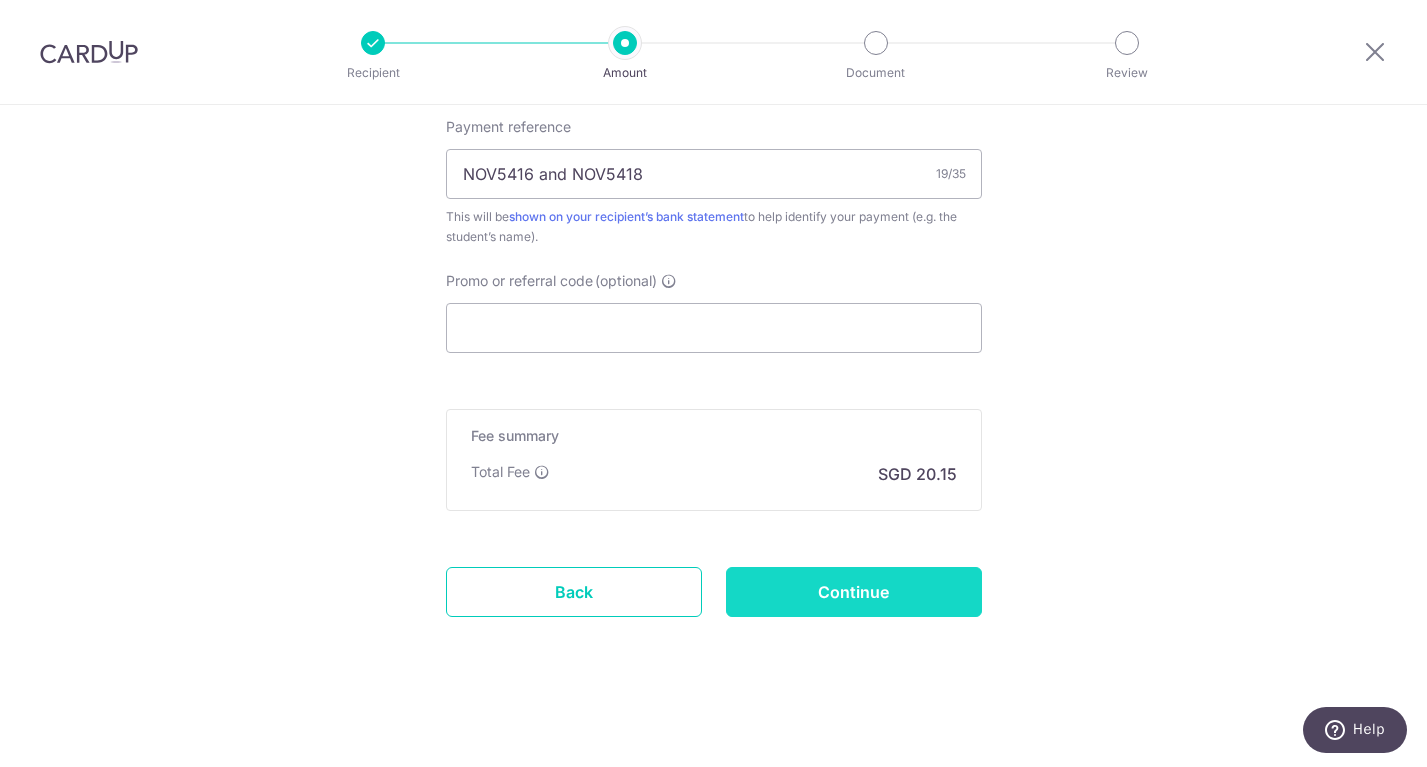 click on "Continue" at bounding box center [854, 592] 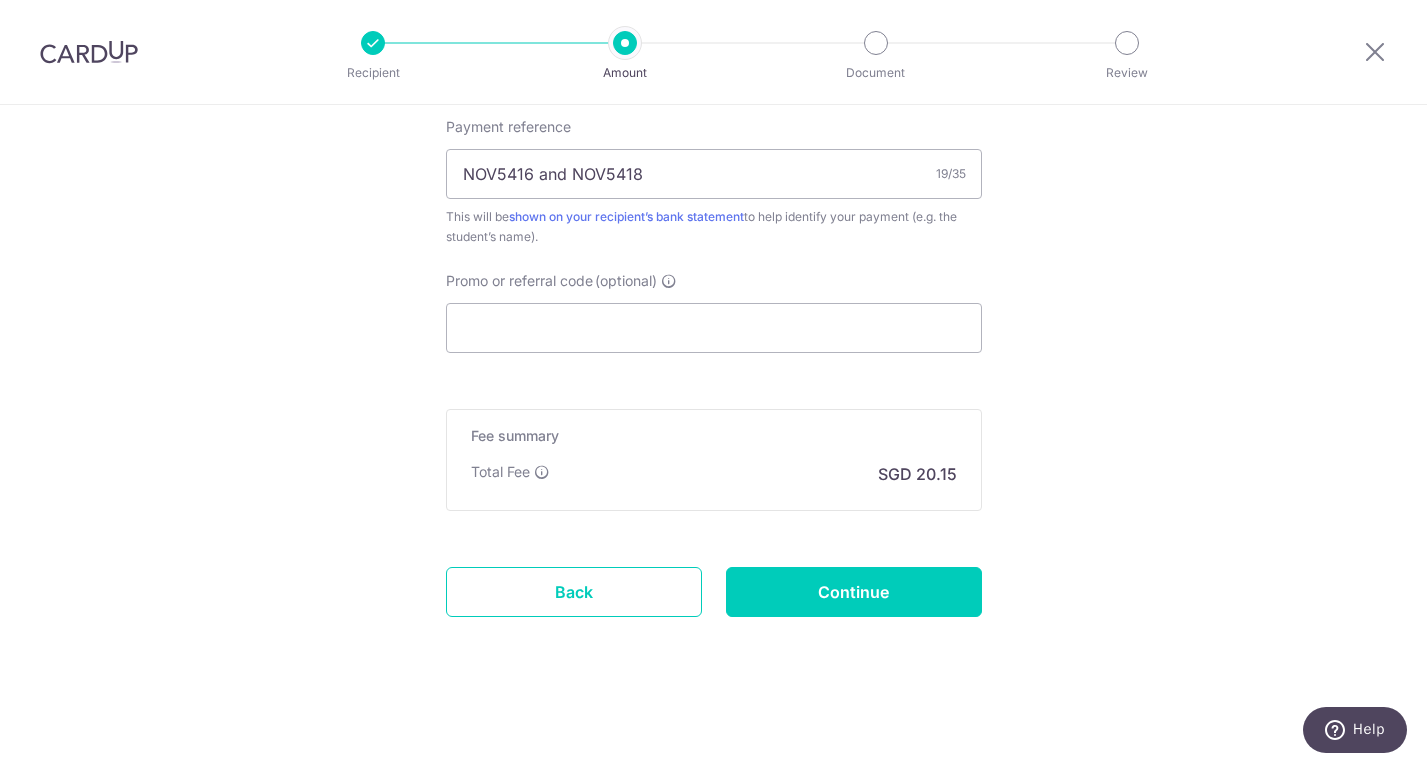 type on "Update Schedule" 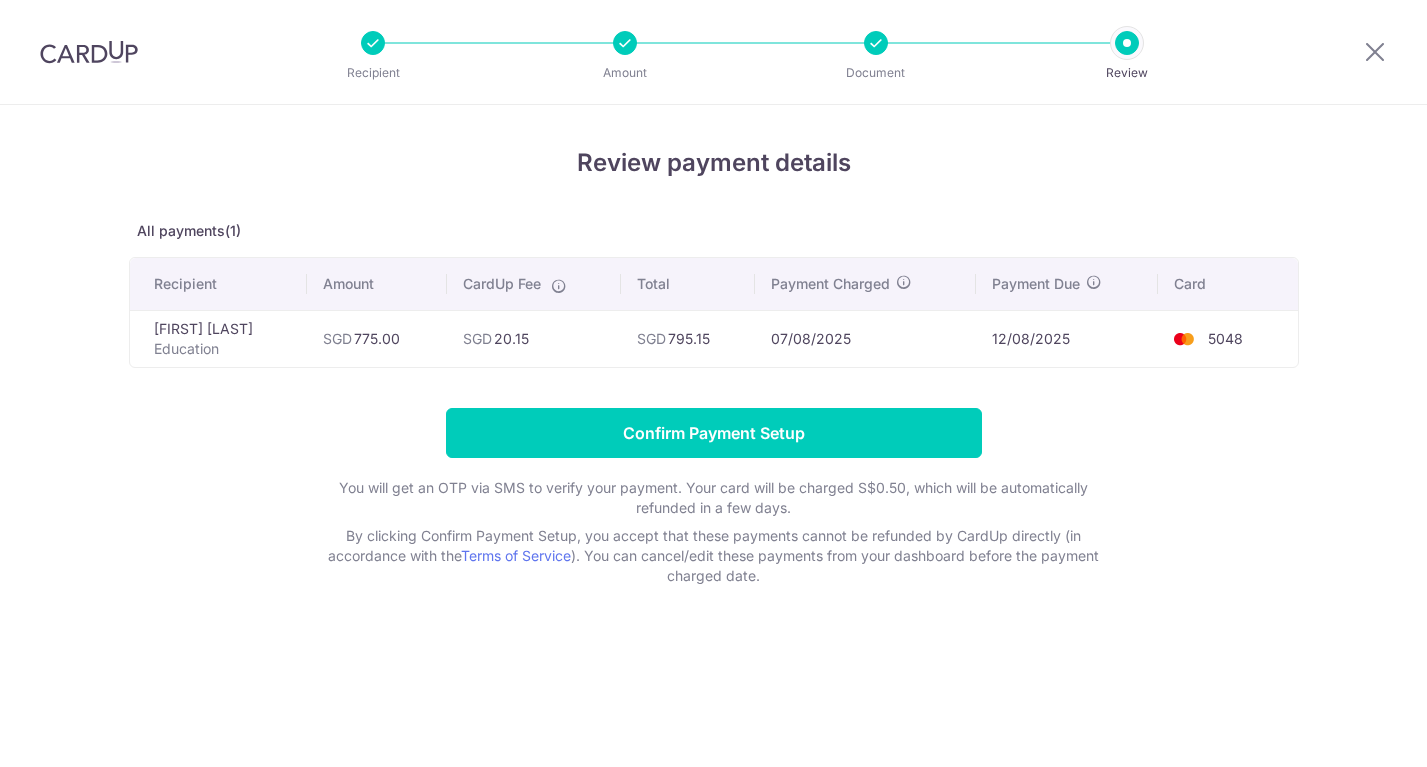 scroll, scrollTop: 0, scrollLeft: 0, axis: both 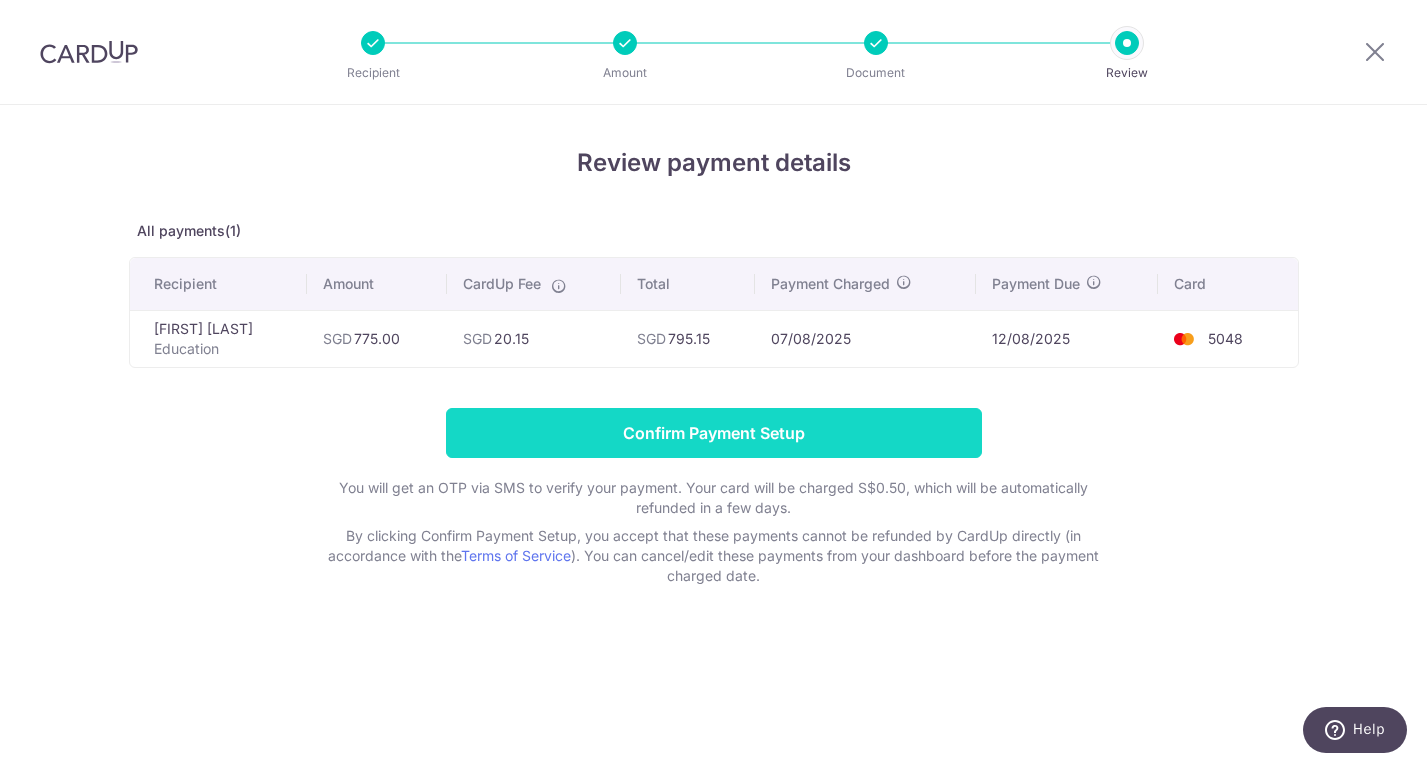 click on "Confirm Payment Setup" at bounding box center (714, 433) 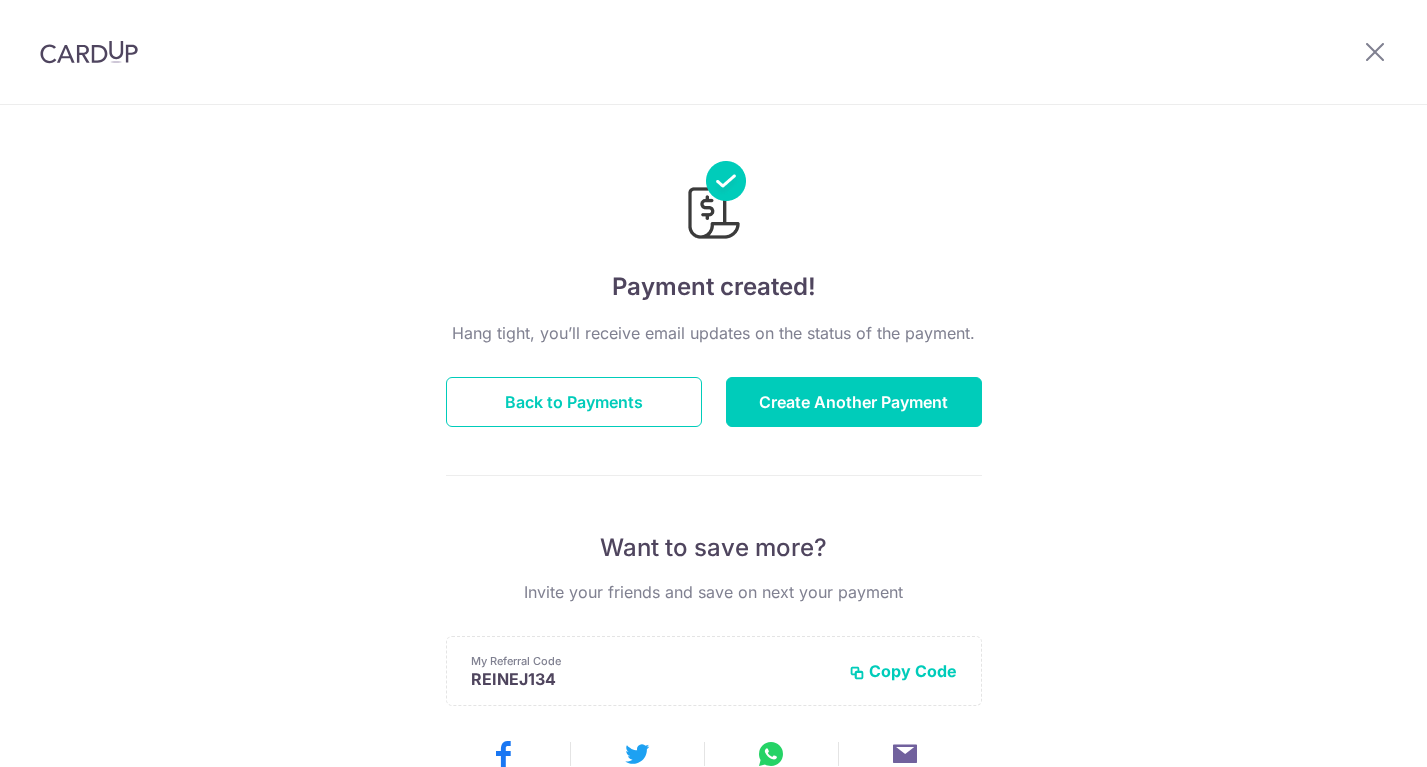 scroll, scrollTop: 0, scrollLeft: 0, axis: both 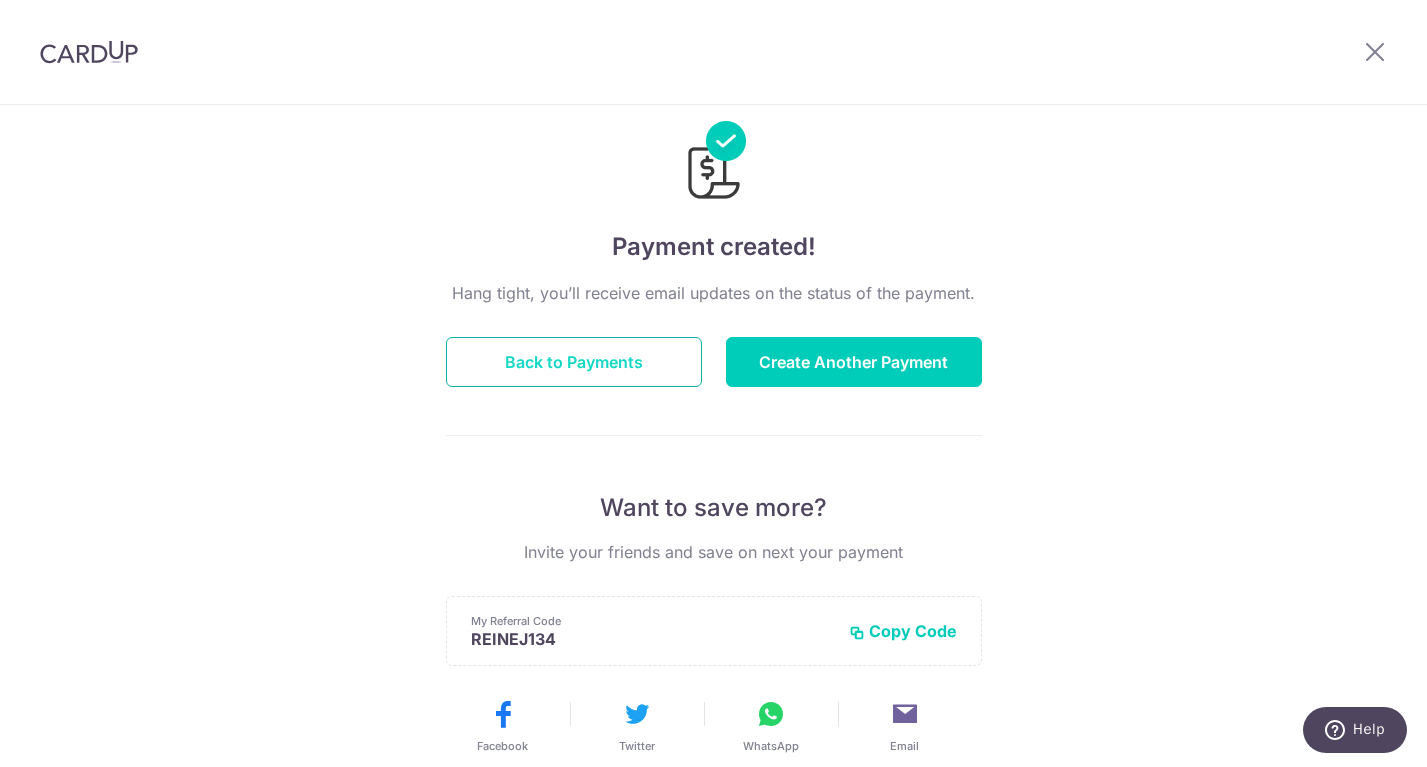 click on "Back to Payments" at bounding box center (574, 362) 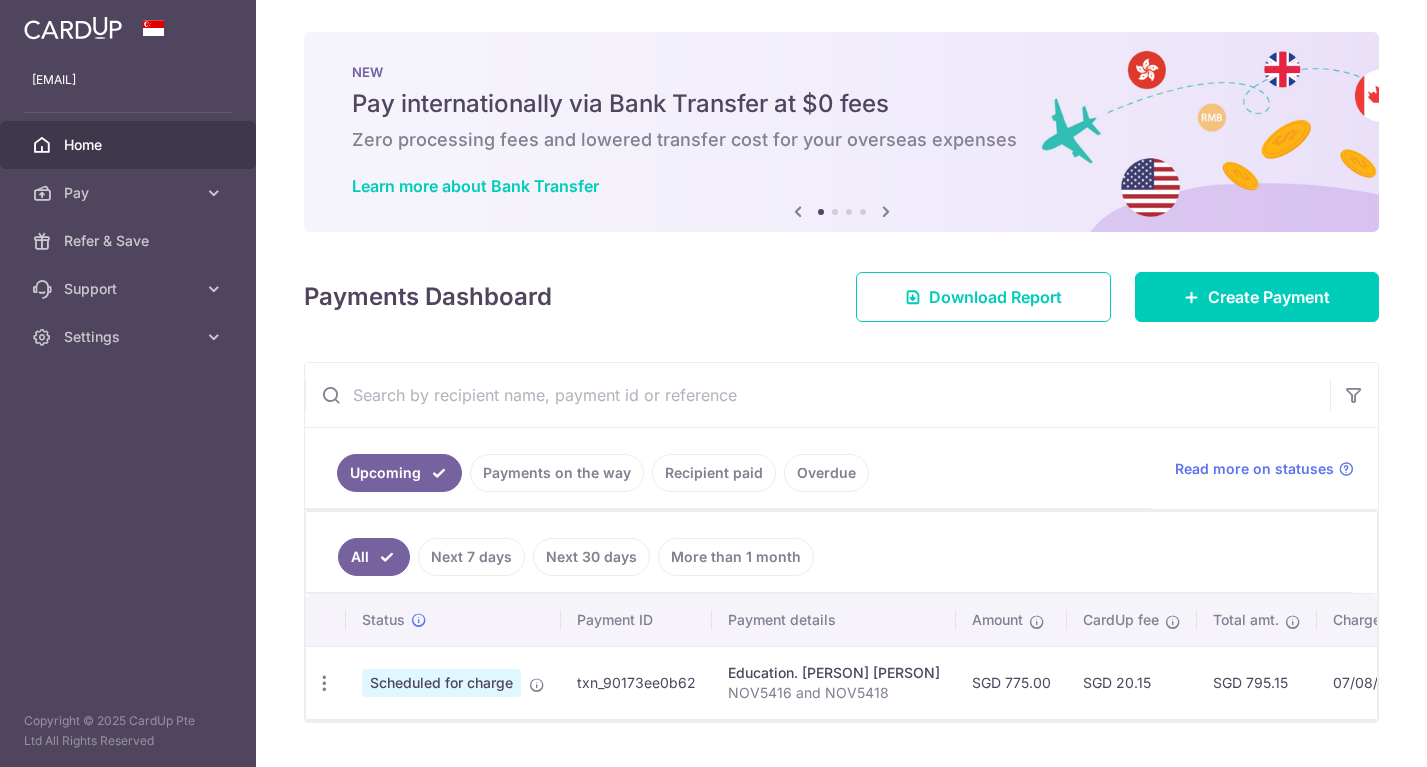 scroll, scrollTop: 0, scrollLeft: 0, axis: both 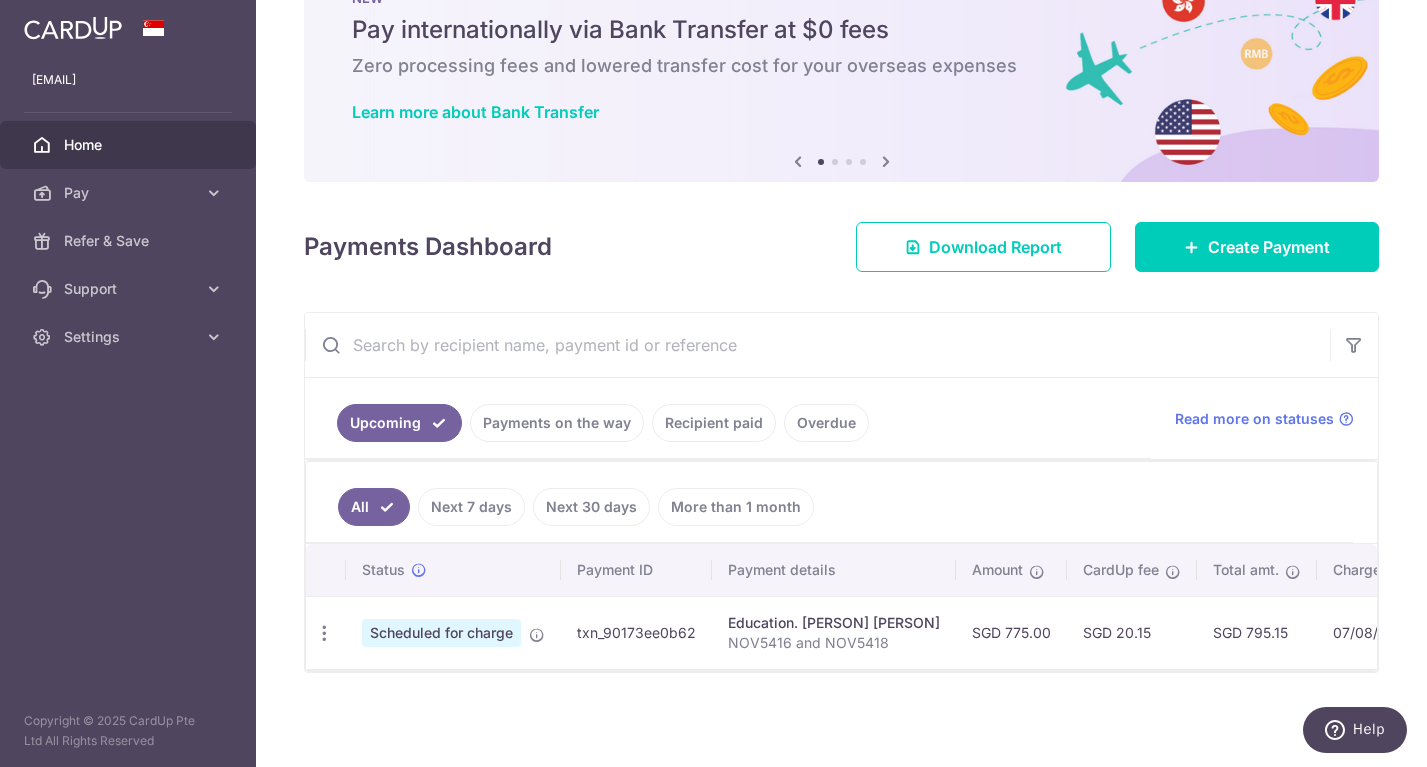 click on "Scheduled for charge" at bounding box center (441, 633) 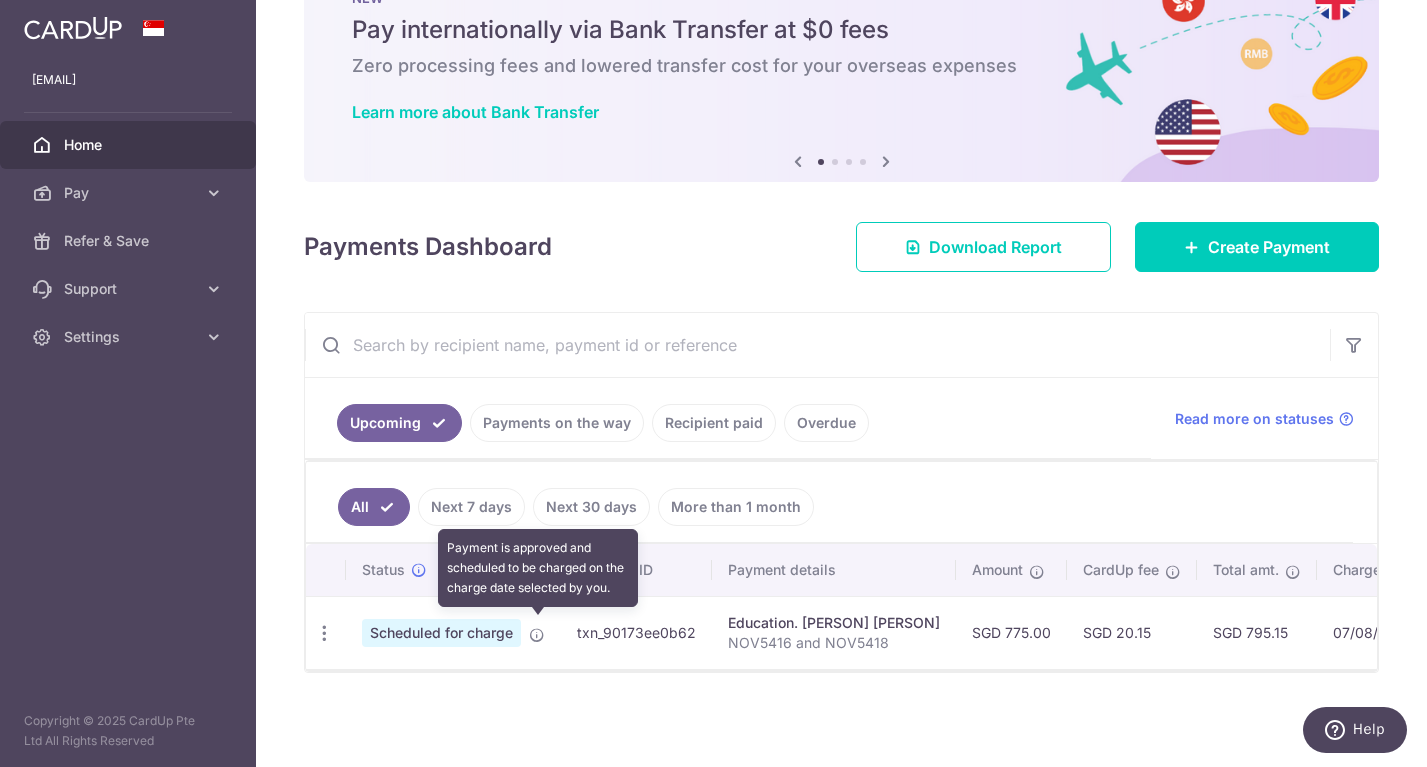 click at bounding box center [537, 635] 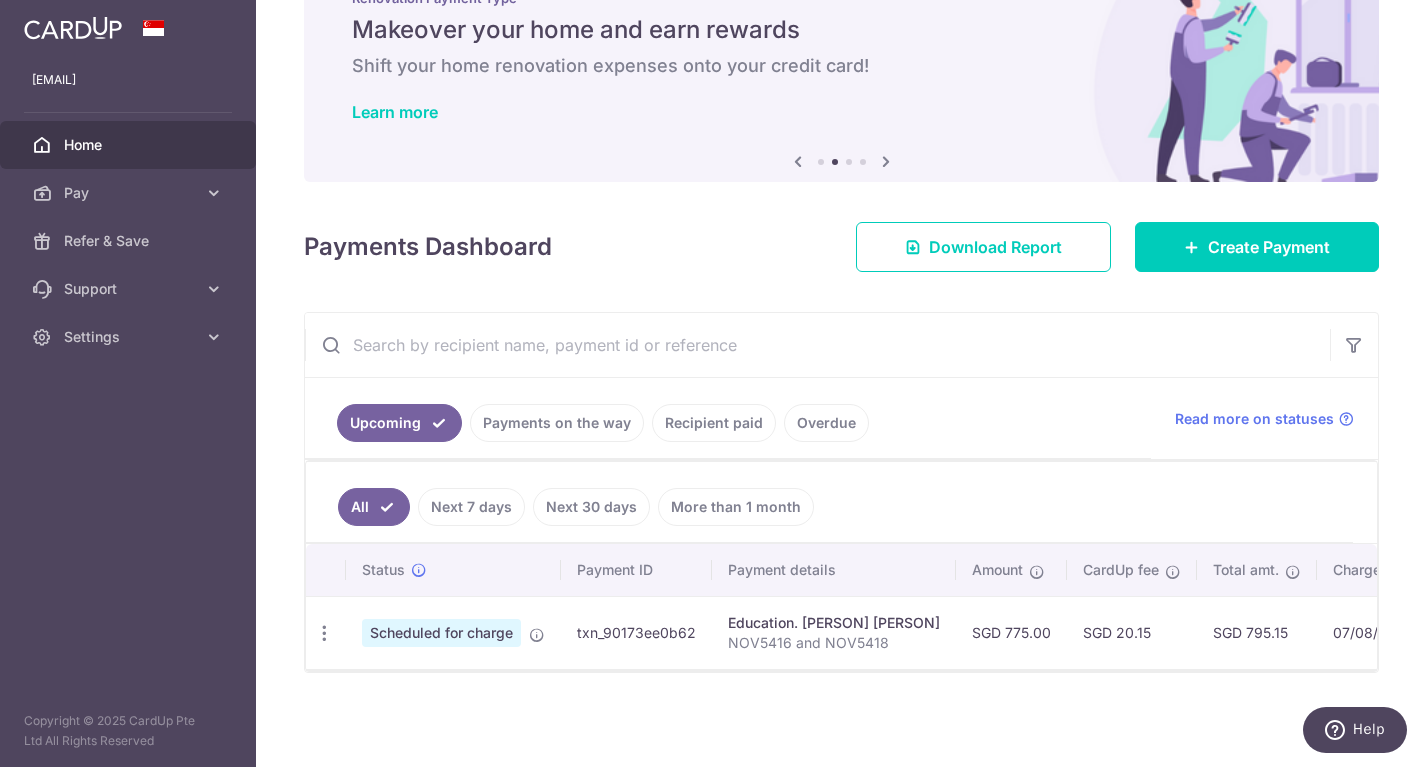 scroll, scrollTop: 0, scrollLeft: 0, axis: both 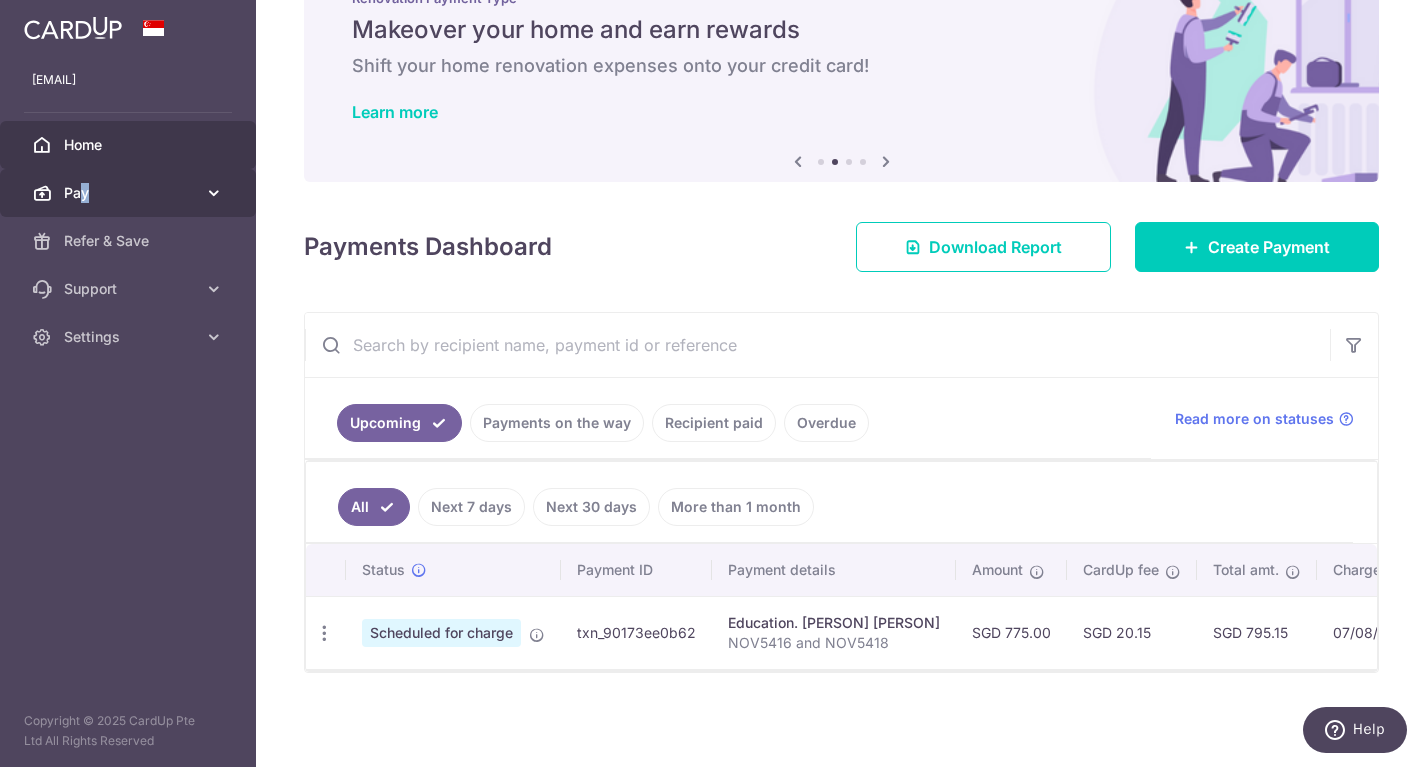 click on "Pay" at bounding box center [130, 193] 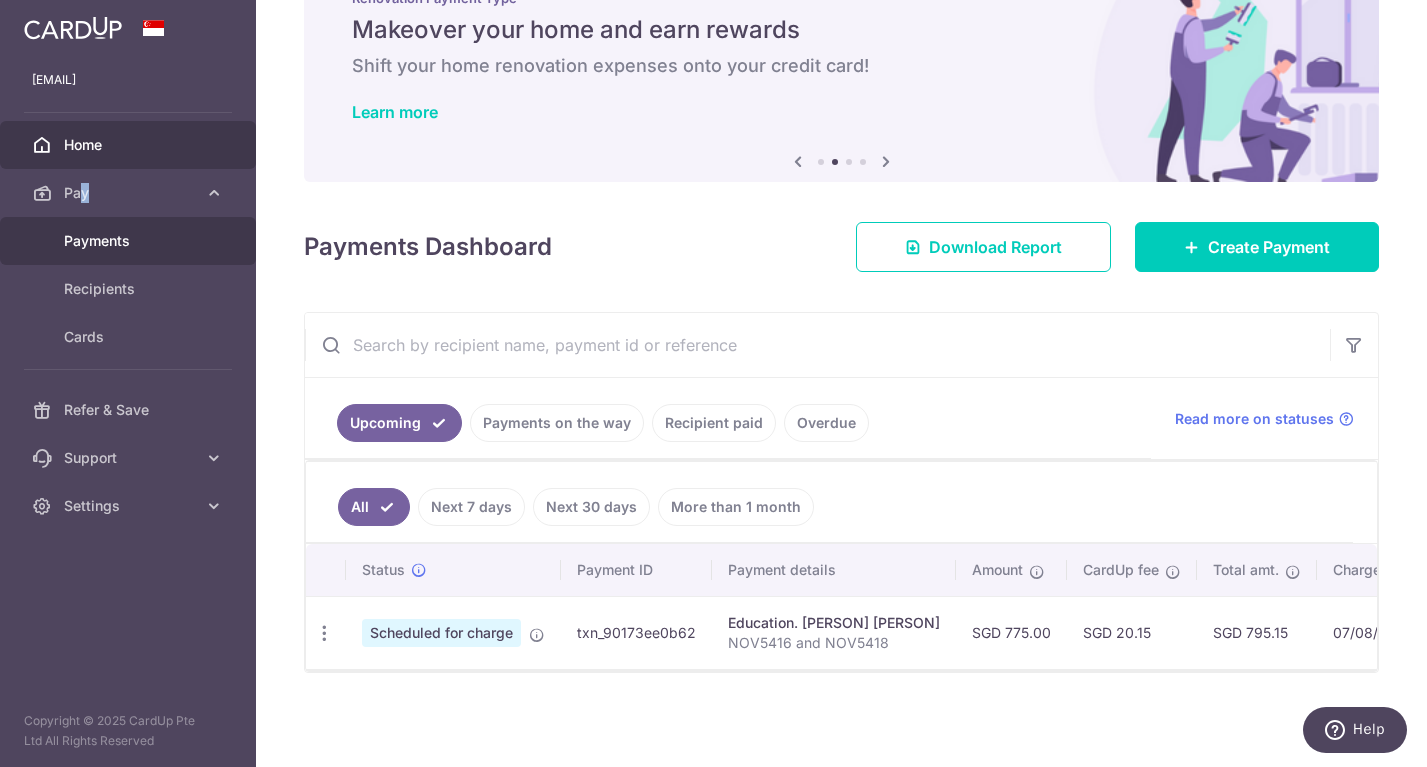 click on "Payments" at bounding box center [130, 241] 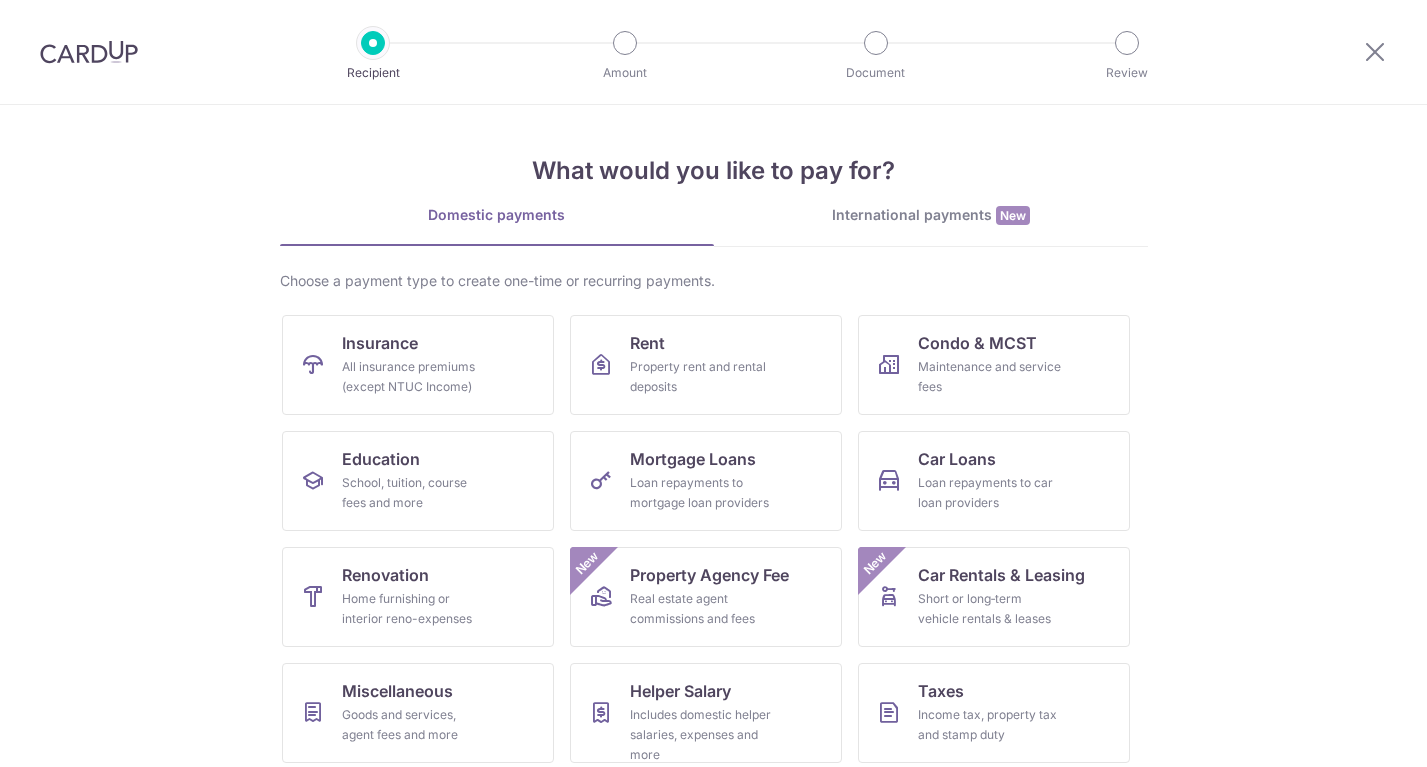 scroll, scrollTop: 0, scrollLeft: 0, axis: both 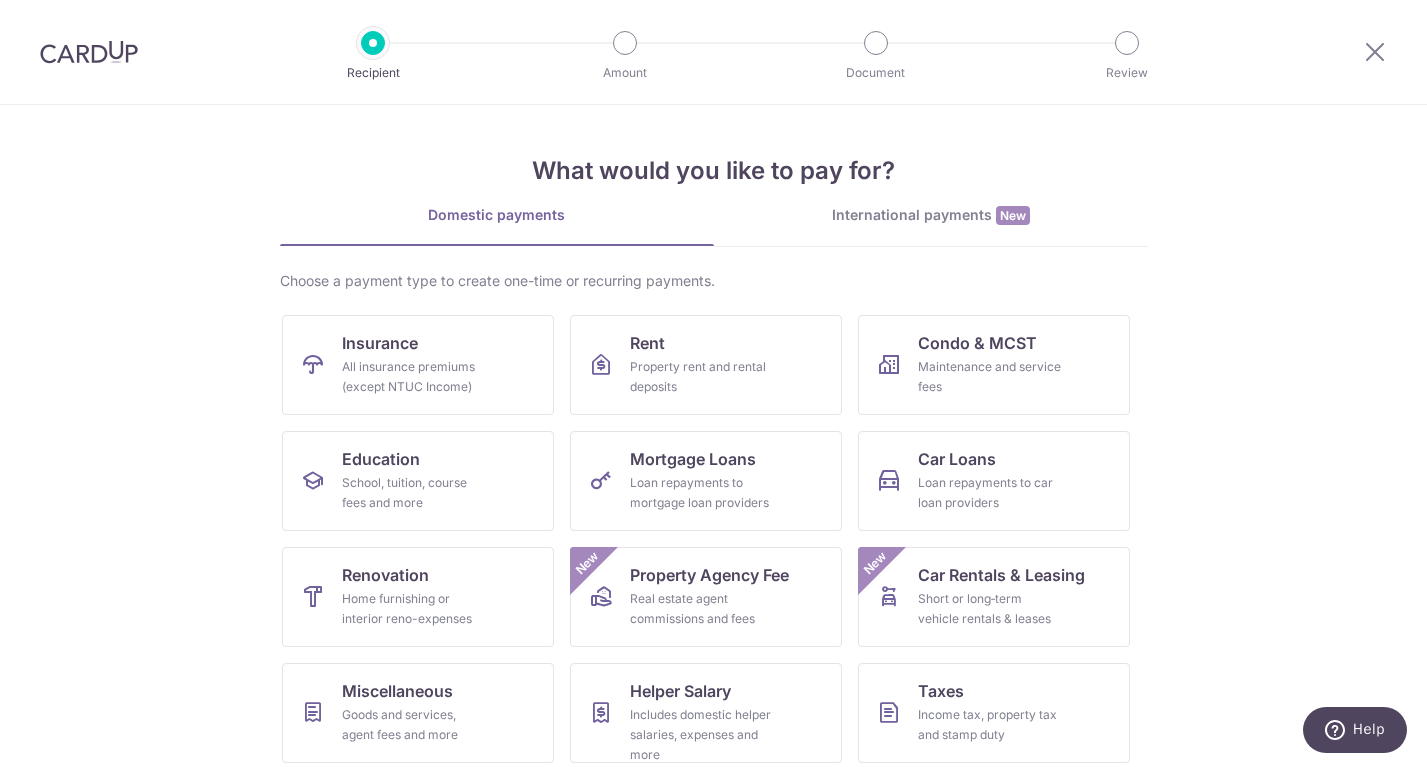 click at bounding box center (876, 43) 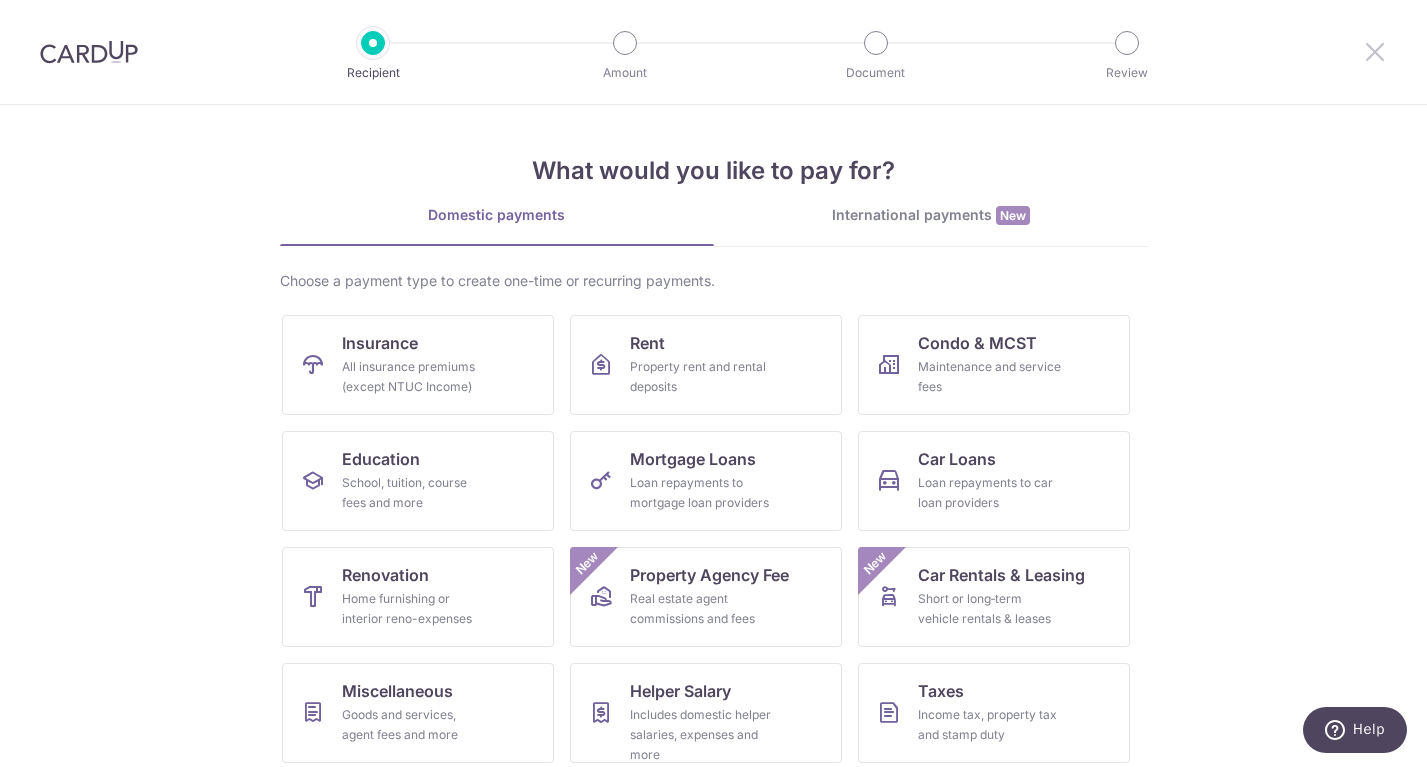 click at bounding box center (1375, 51) 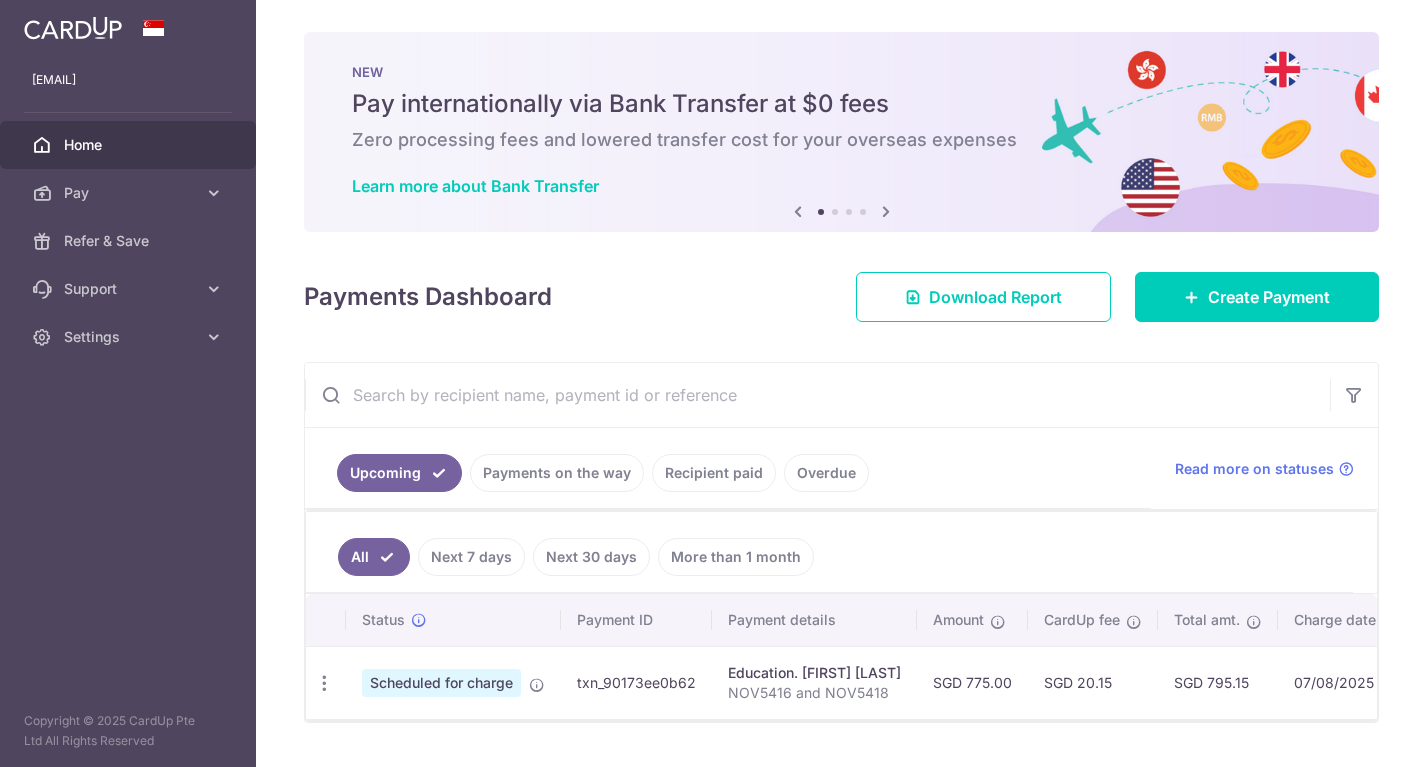 scroll, scrollTop: 0, scrollLeft: 0, axis: both 